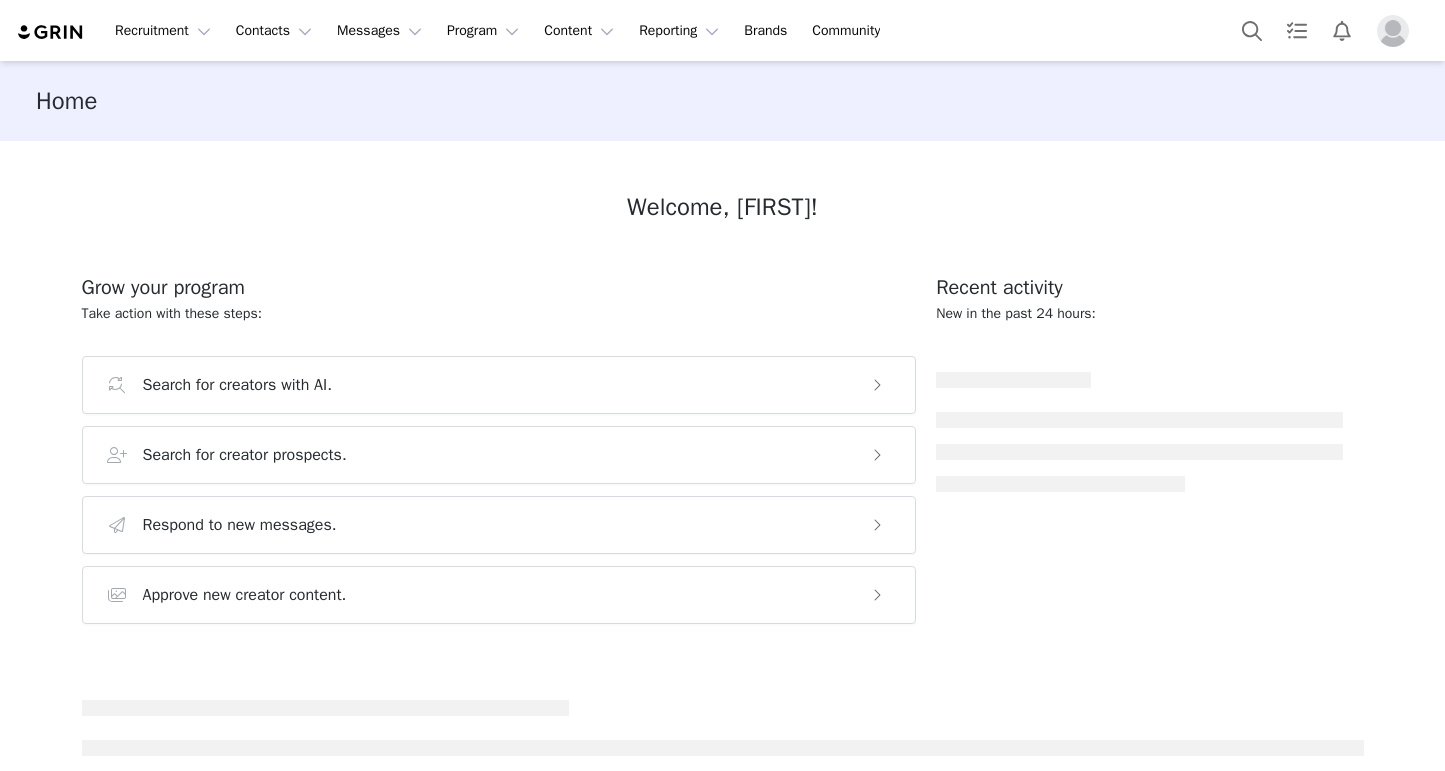 scroll, scrollTop: 0, scrollLeft: 0, axis: both 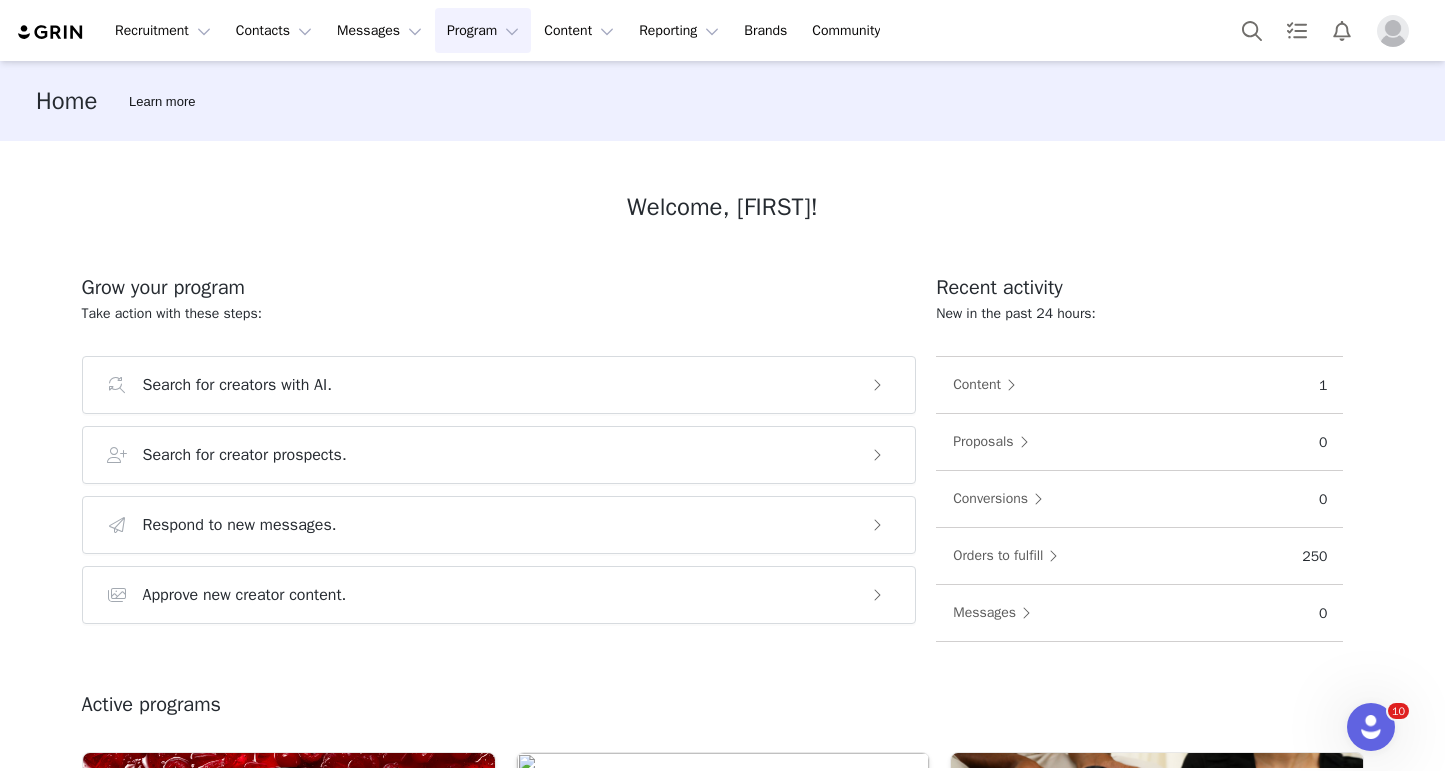 click on "Program Program" at bounding box center [483, 30] 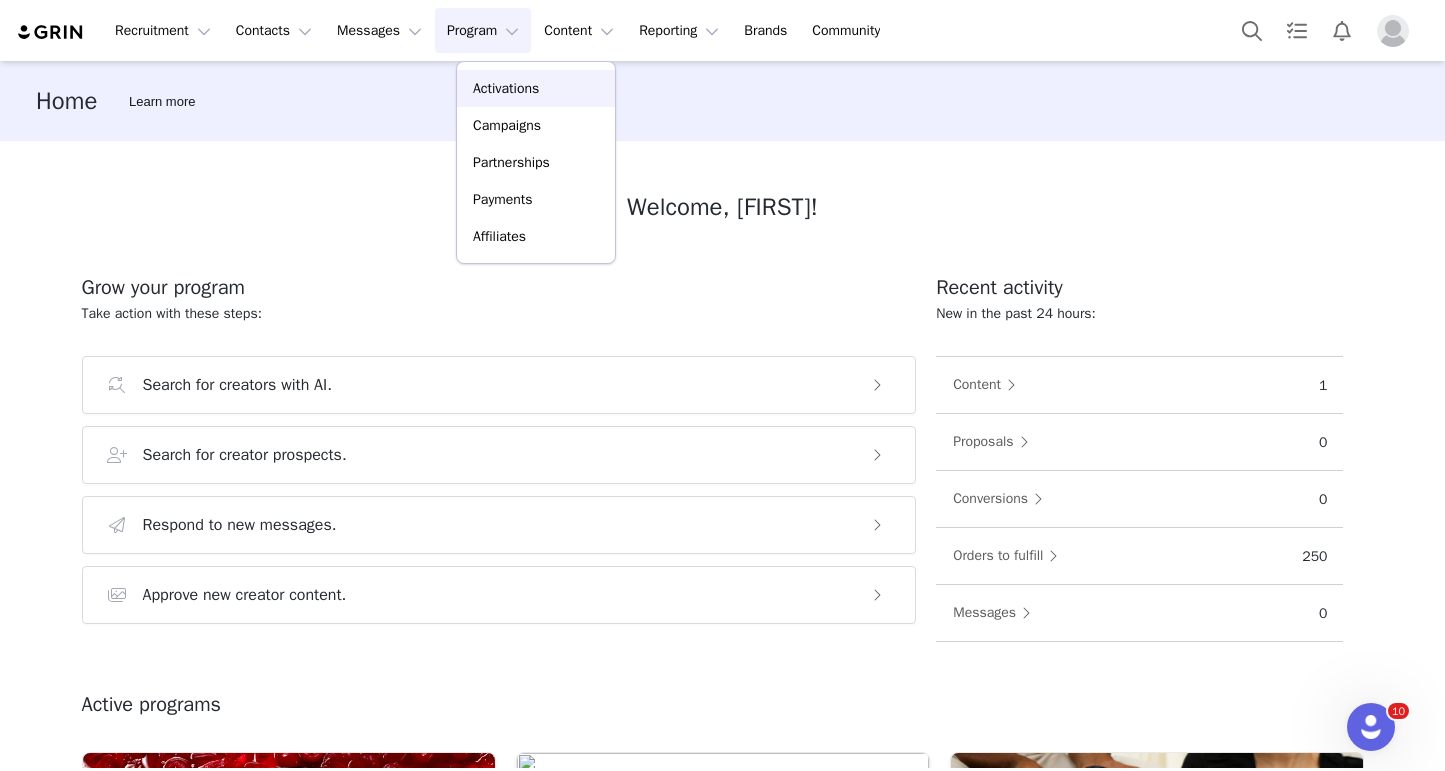 click on "Activations" at bounding box center [536, 88] 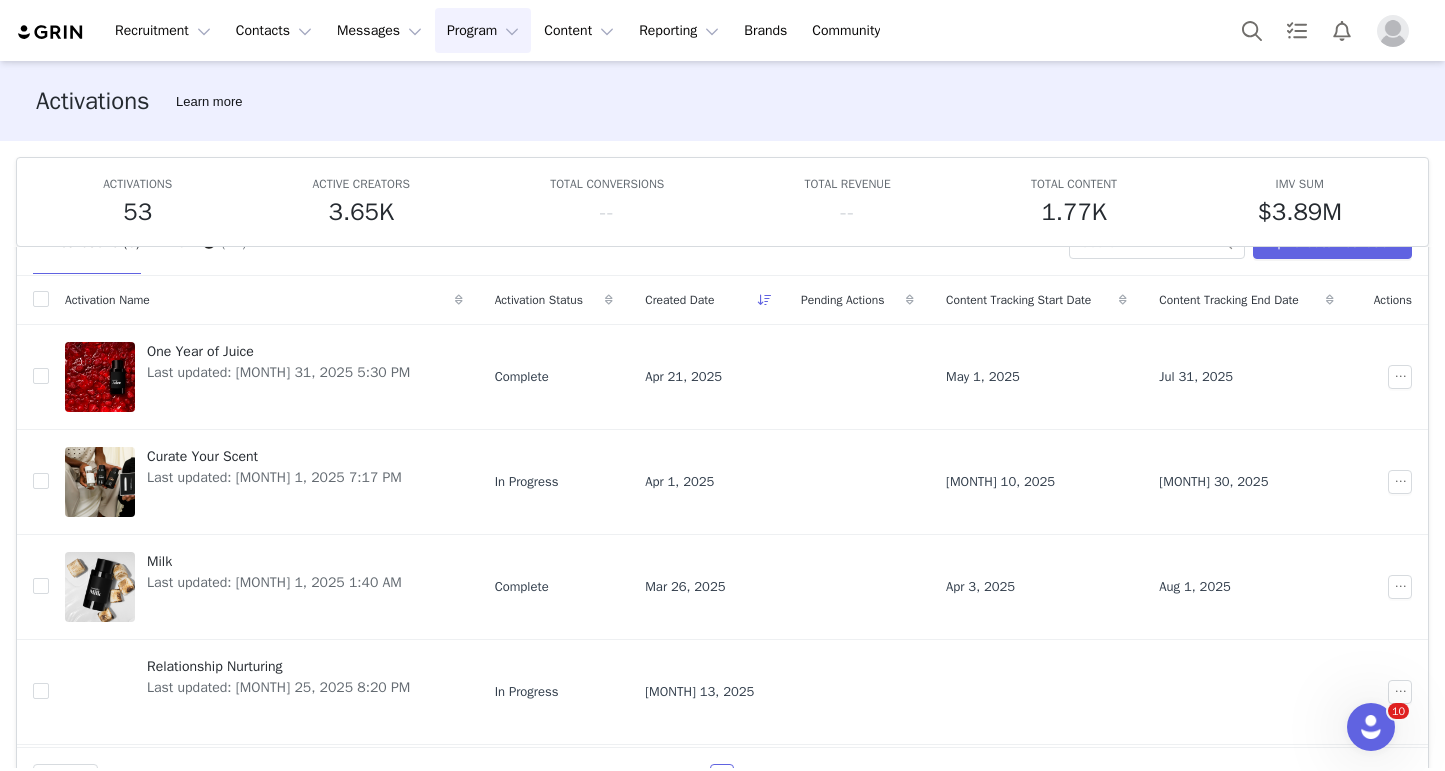 scroll, scrollTop: 0, scrollLeft: 0, axis: both 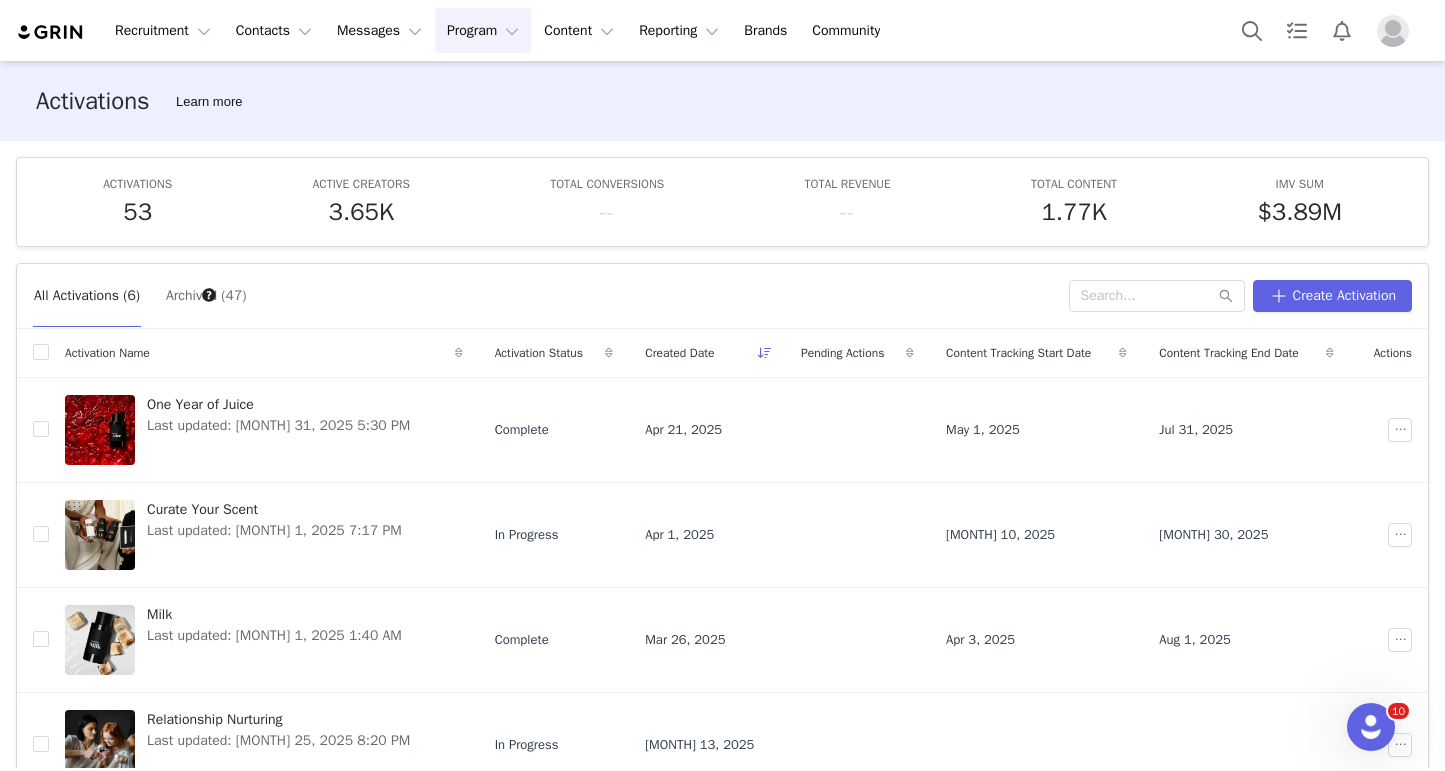 click on "Archived (47)" at bounding box center (206, 296) 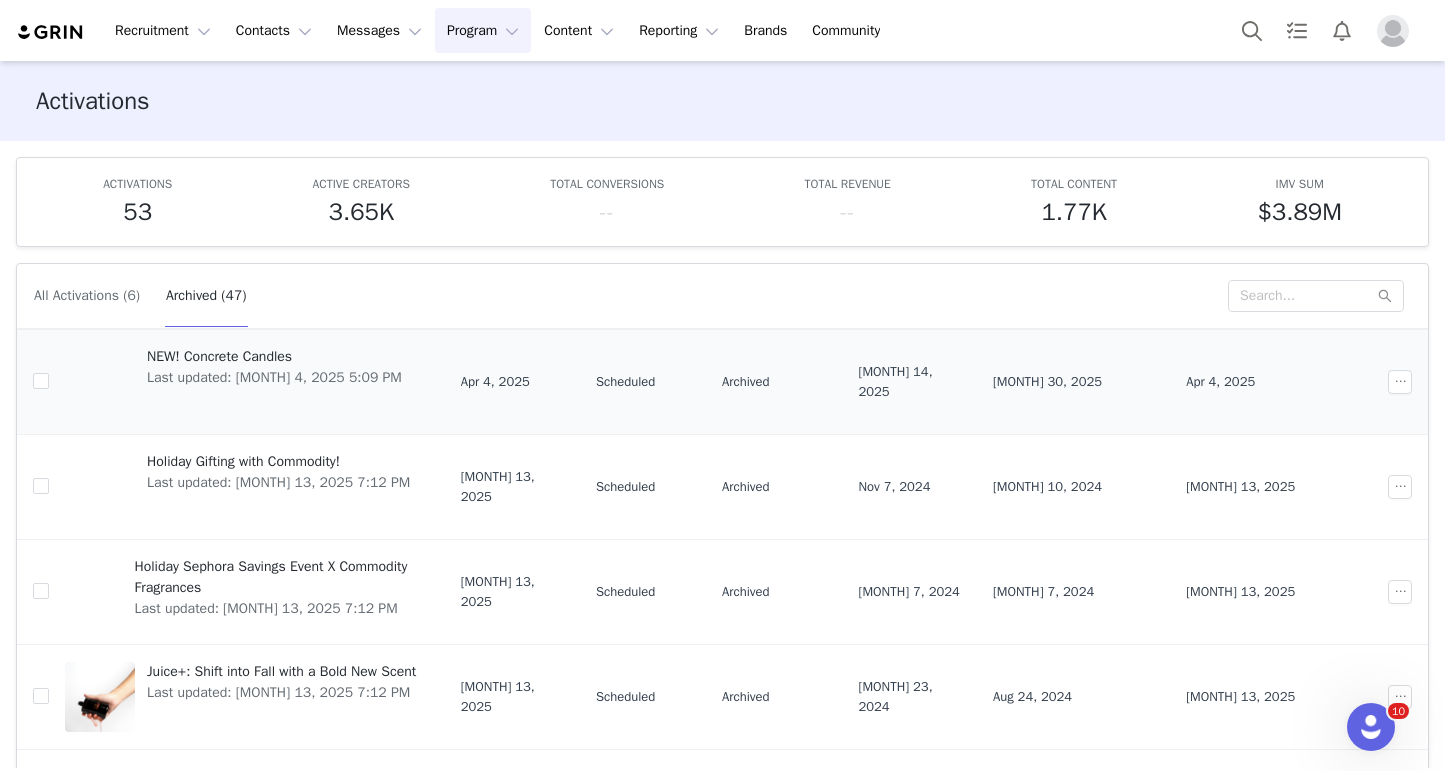 scroll, scrollTop: 627, scrollLeft: 0, axis: vertical 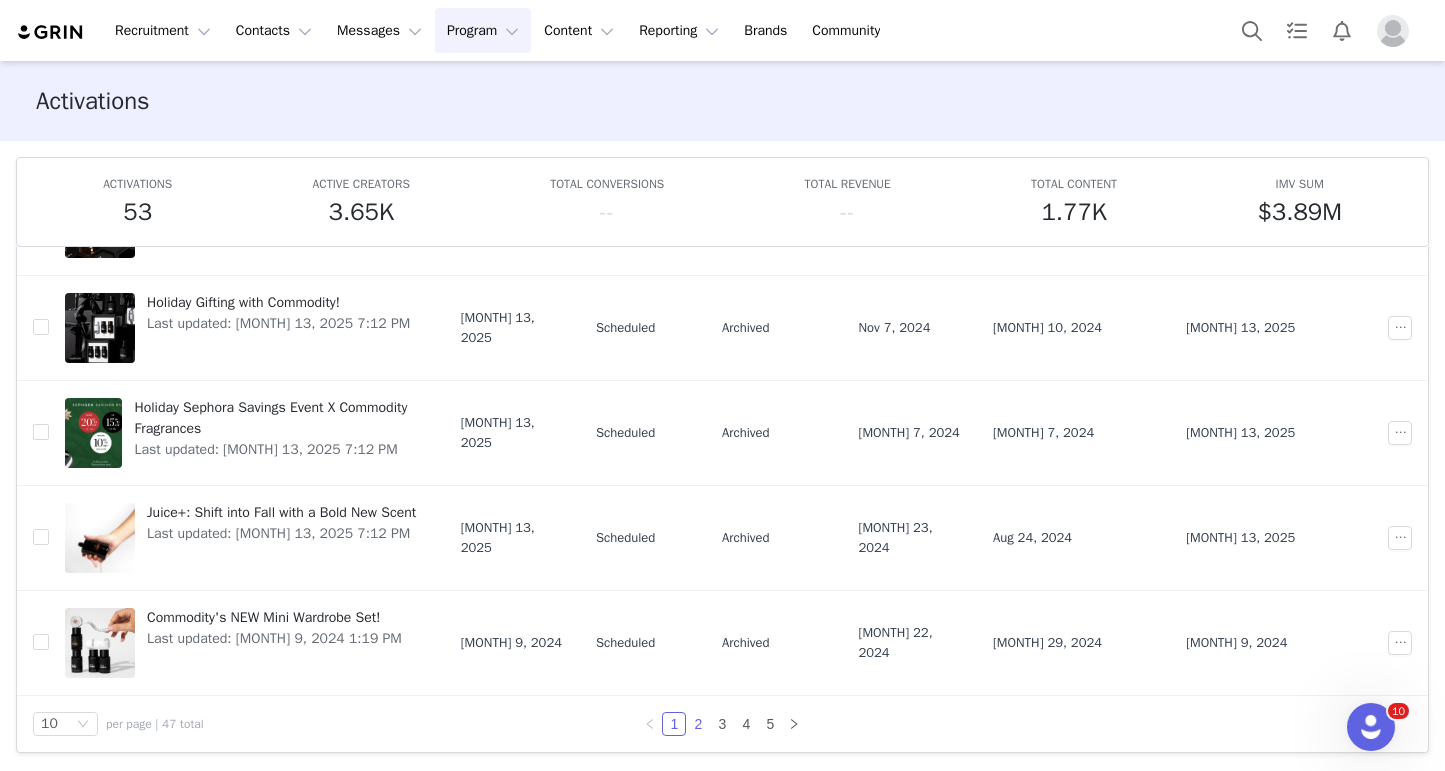 click on "2" at bounding box center (698, 724) 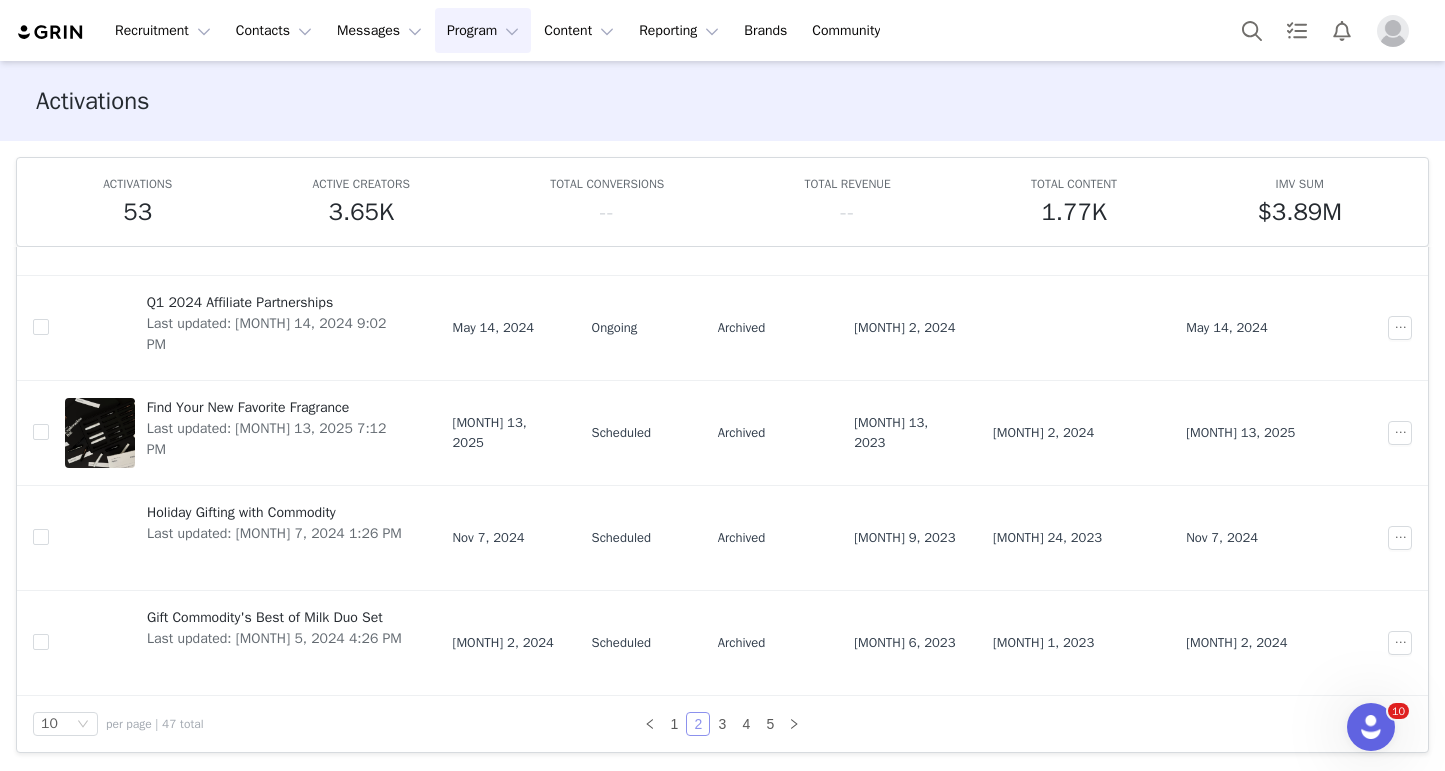 scroll, scrollTop: 0, scrollLeft: 0, axis: both 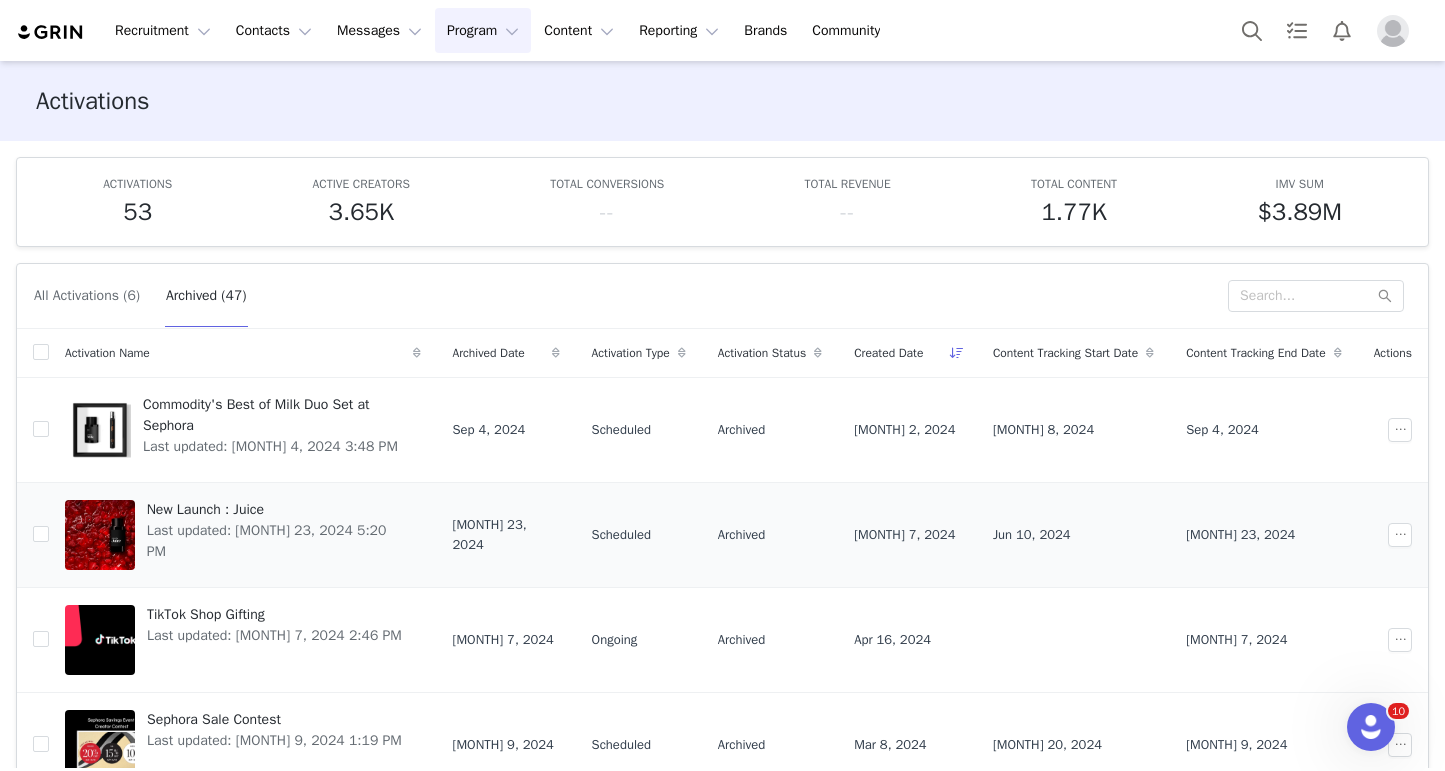 click on "Last updated: Aug 23, 2024 5:20 PM" at bounding box center (278, 541) 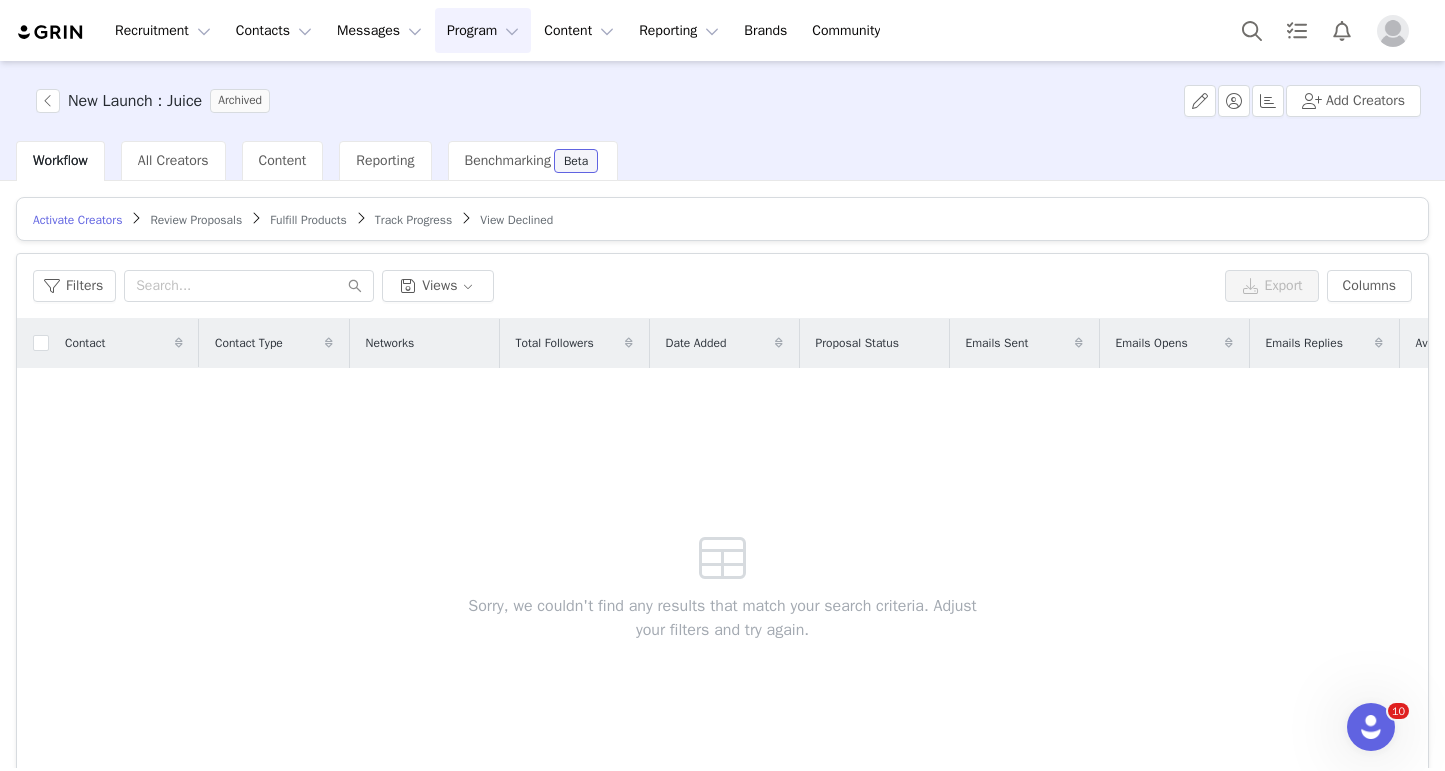click on "Fulfill Products" at bounding box center (308, 220) 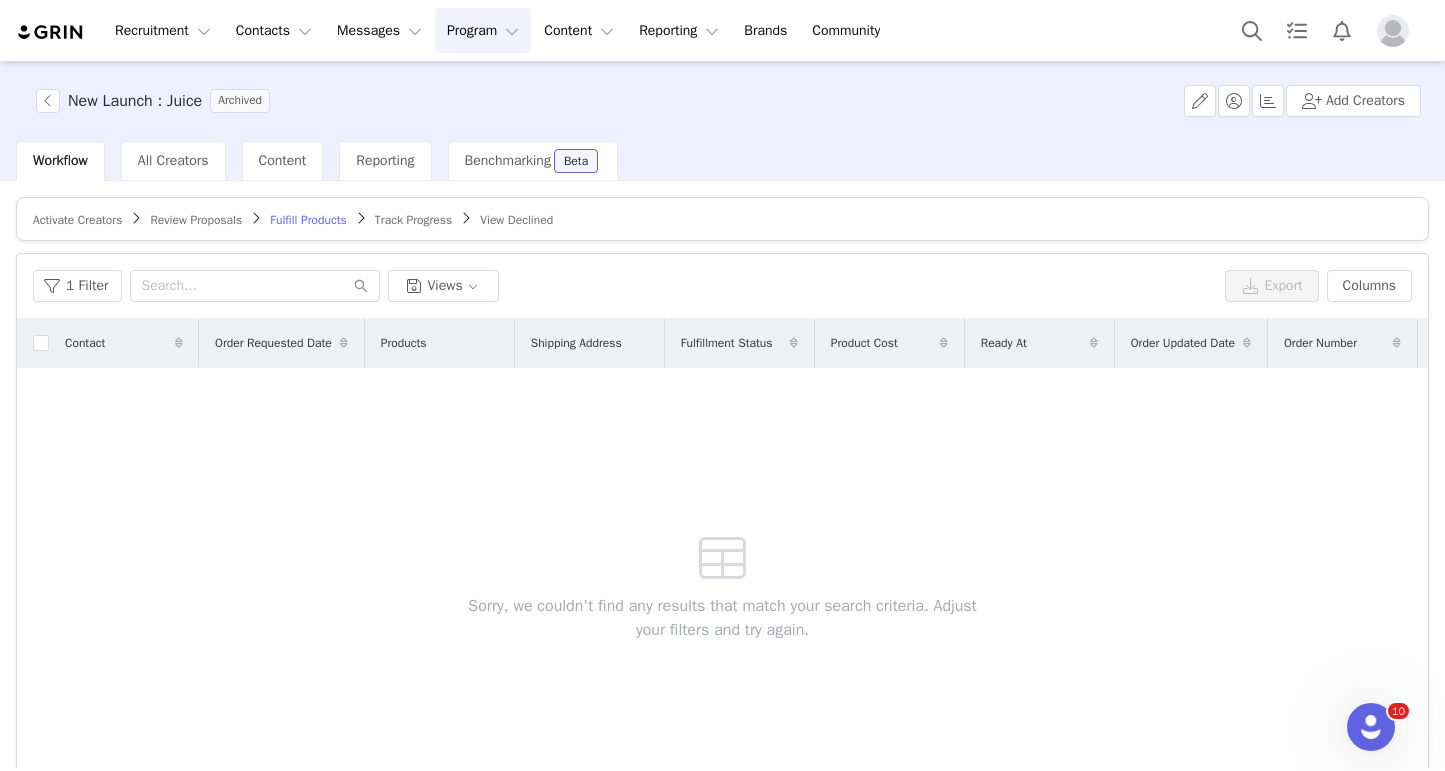 click on "Track Progress" at bounding box center (413, 220) 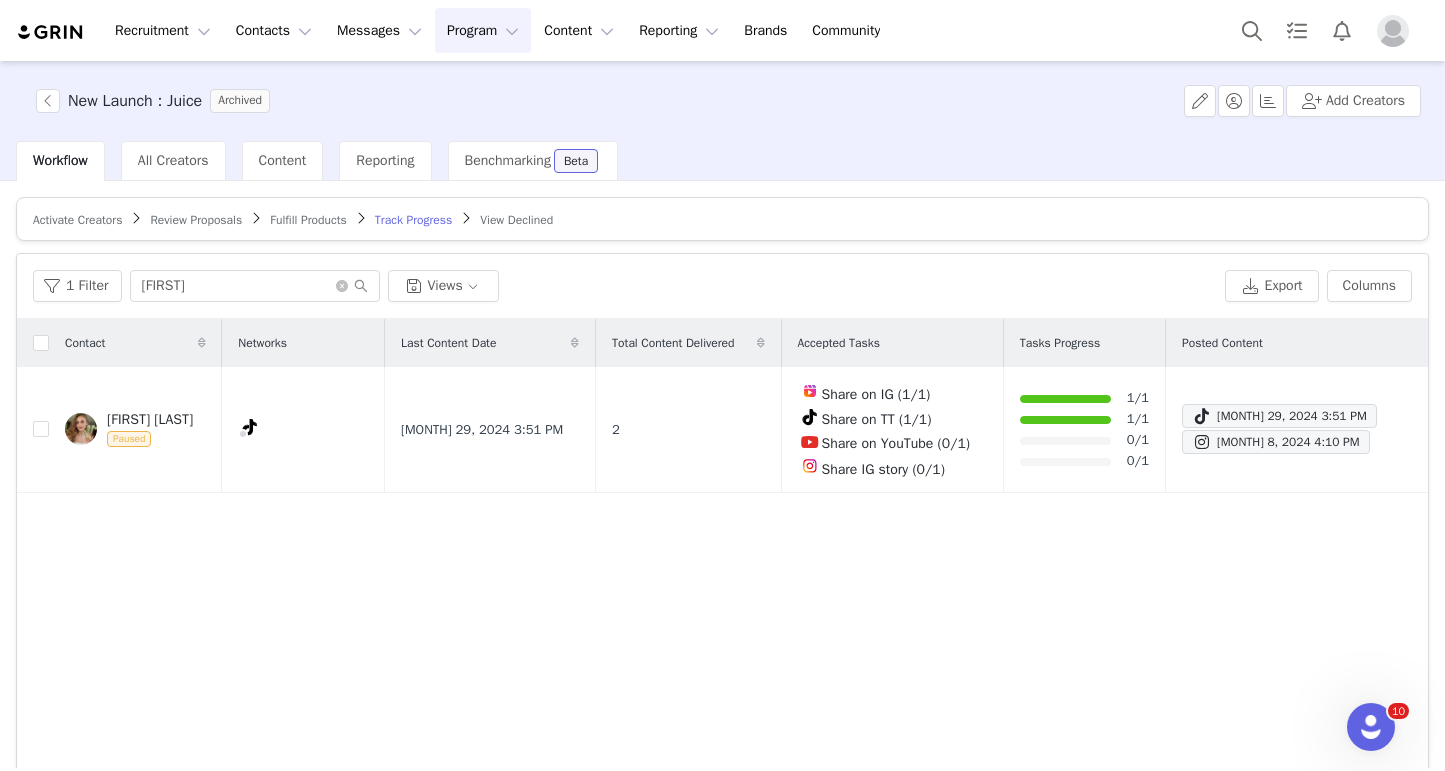click on "View Declined" at bounding box center [516, 220] 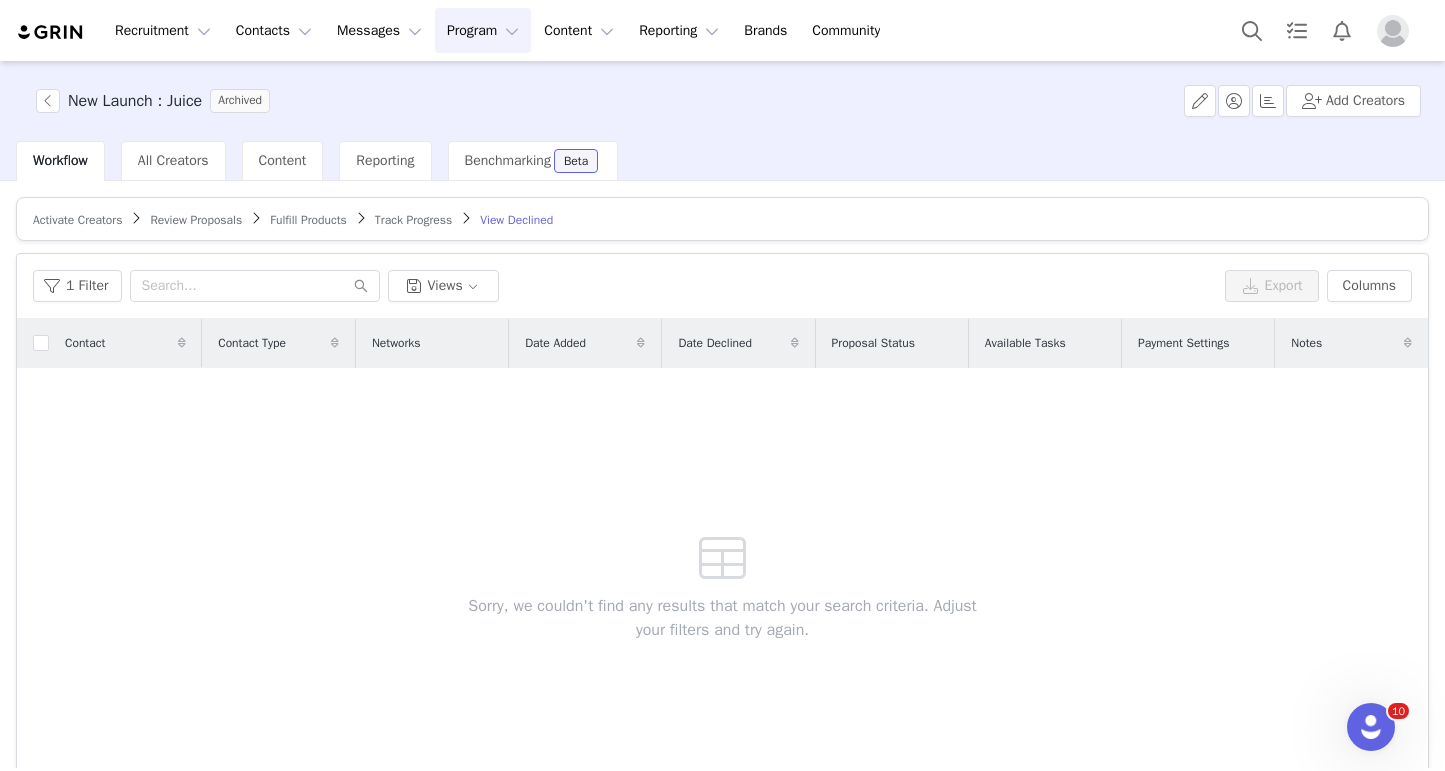 click on "Track Progress" at bounding box center (413, 220) 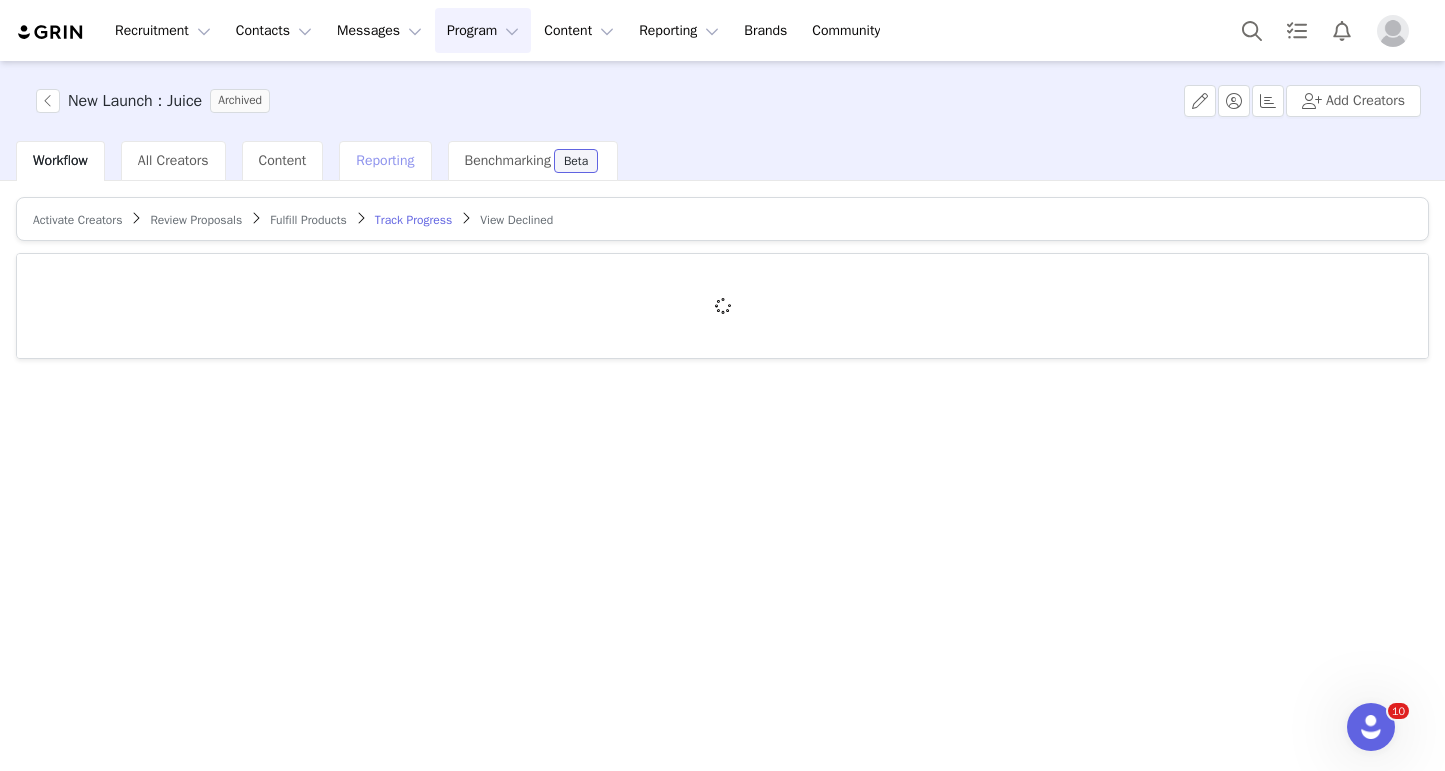 click on "Reporting" at bounding box center (385, 160) 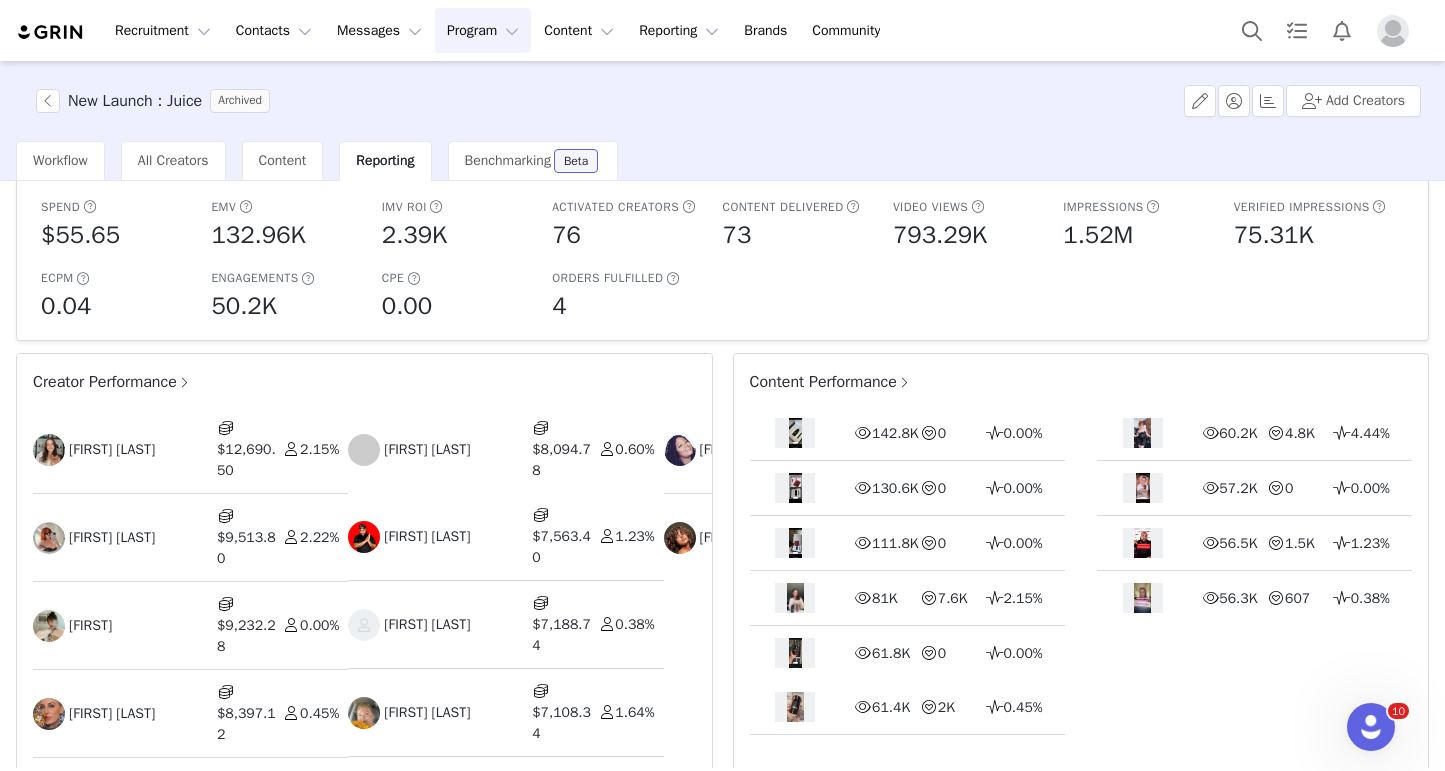scroll, scrollTop: 0, scrollLeft: 0, axis: both 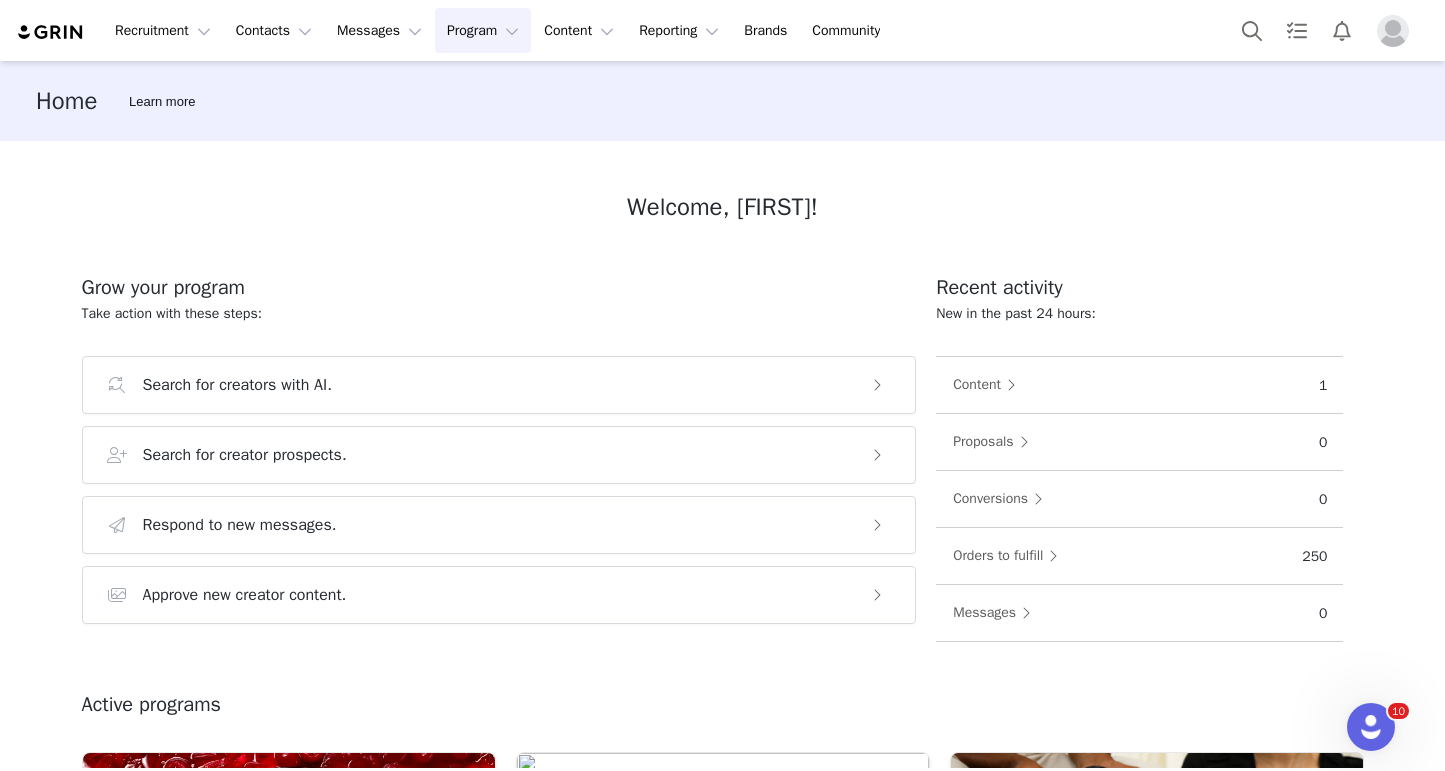 click on "Program Program" at bounding box center [483, 30] 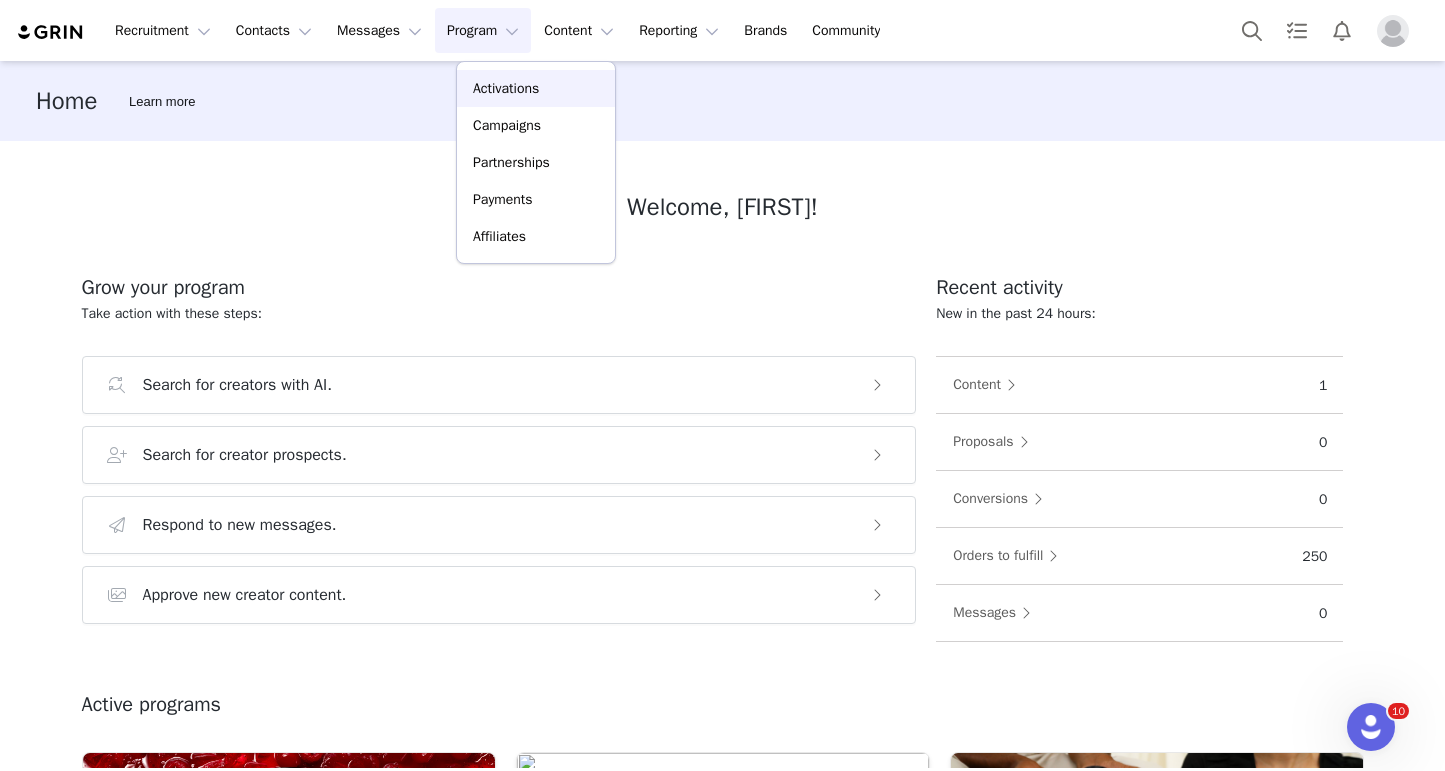 click on "Activations" at bounding box center (536, 88) 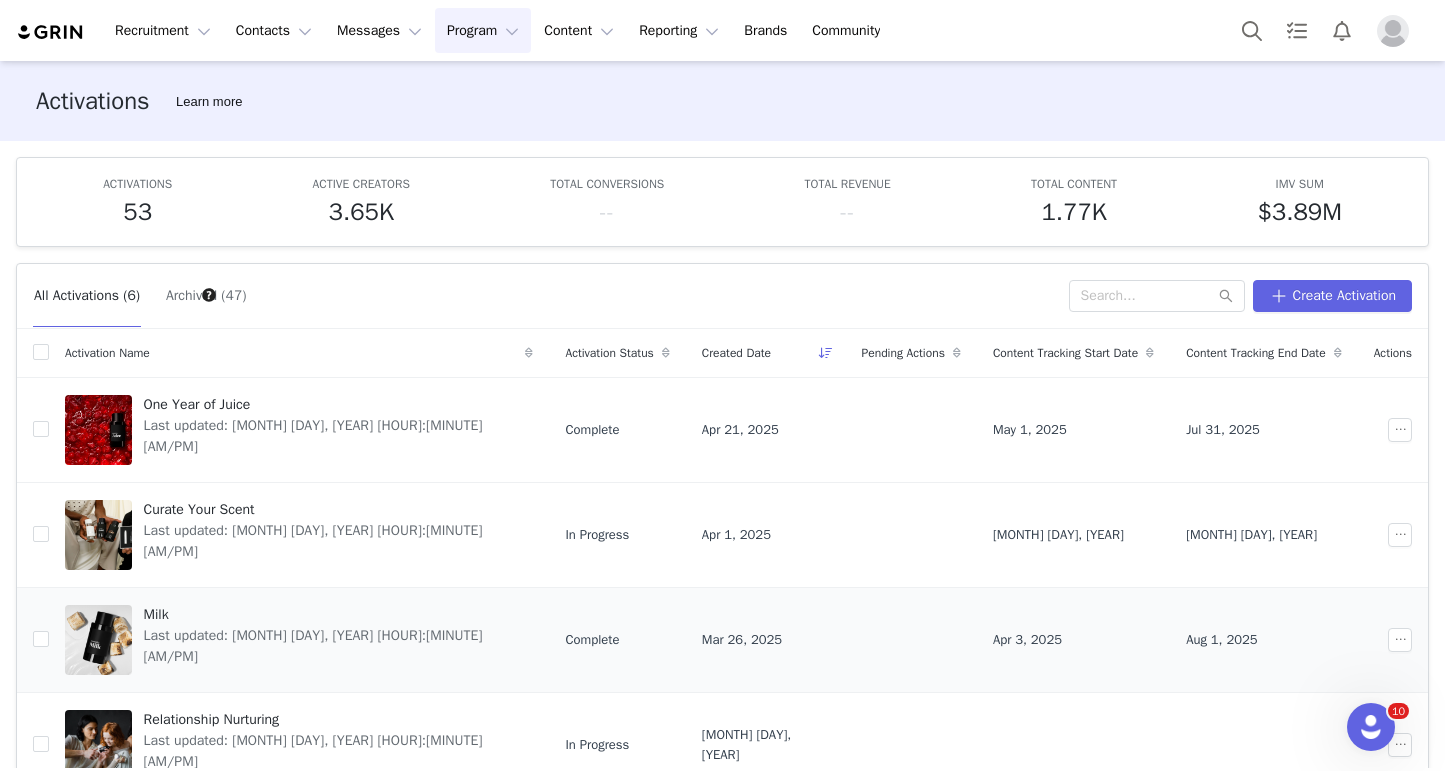 click on "Last updated: [MONTH] [DAY], [YEAR] [HOUR]:[MINUTE] [AM/PM]" at bounding box center (333, 640) 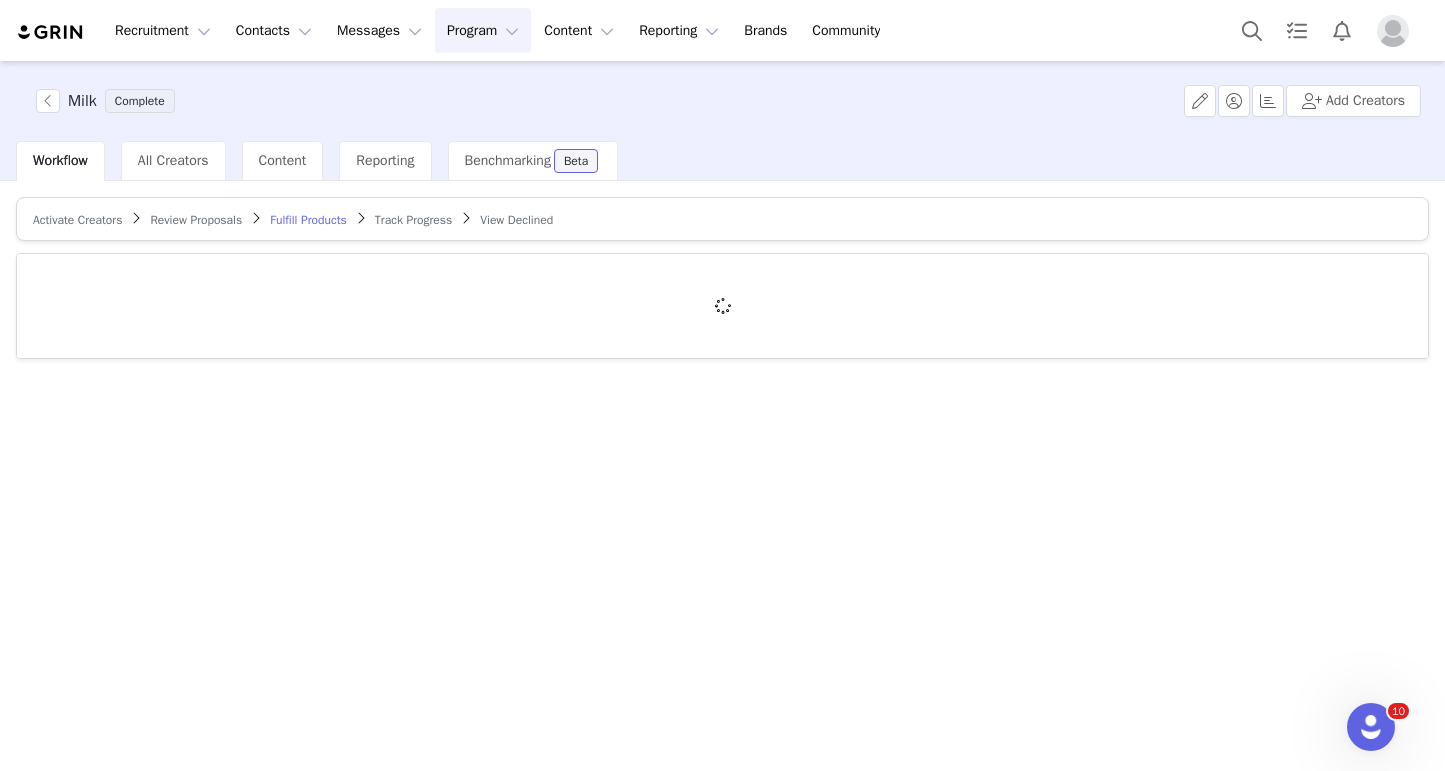click on "Track Progress" at bounding box center (413, 220) 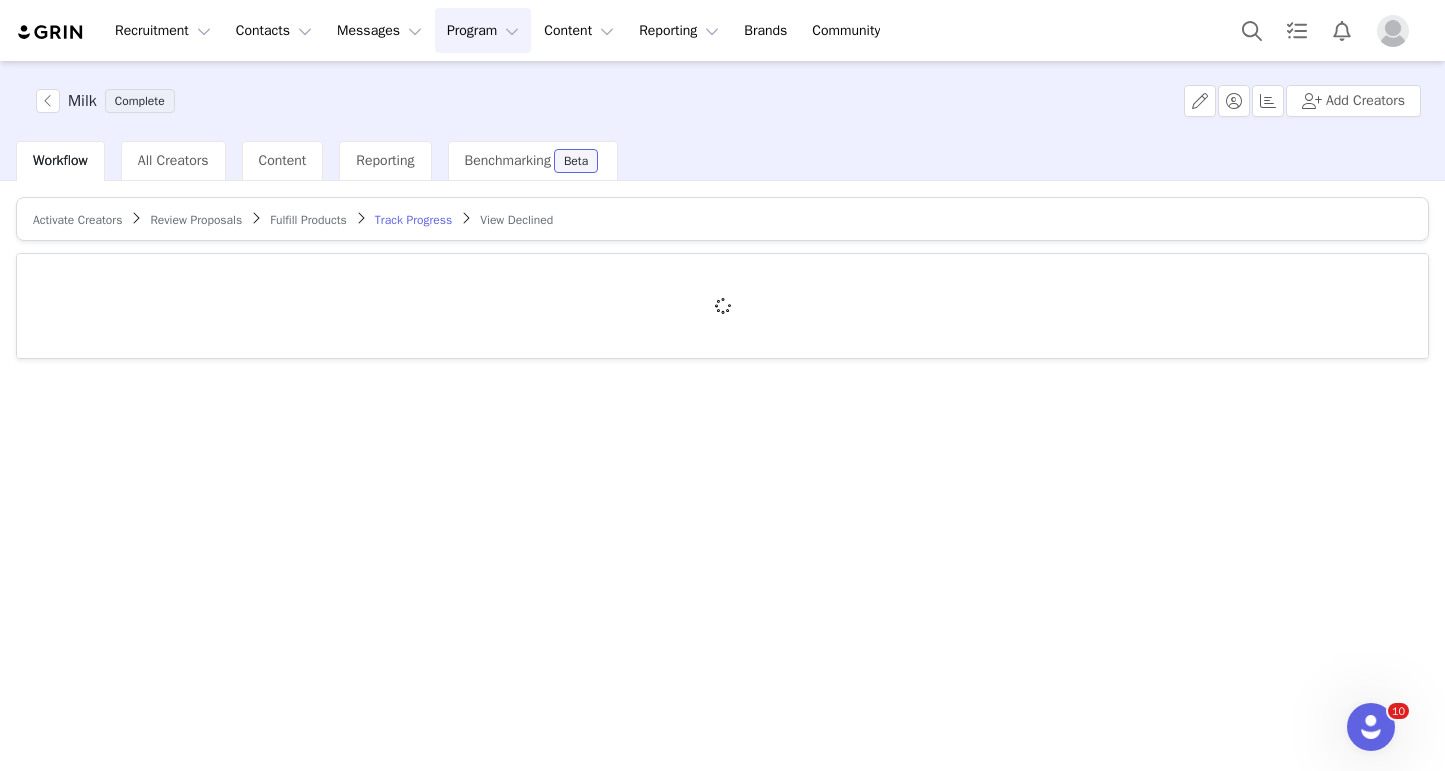 drag, startPoint x: 330, startPoint y: 210, endPoint x: 346, endPoint y: 221, distance: 19.416489 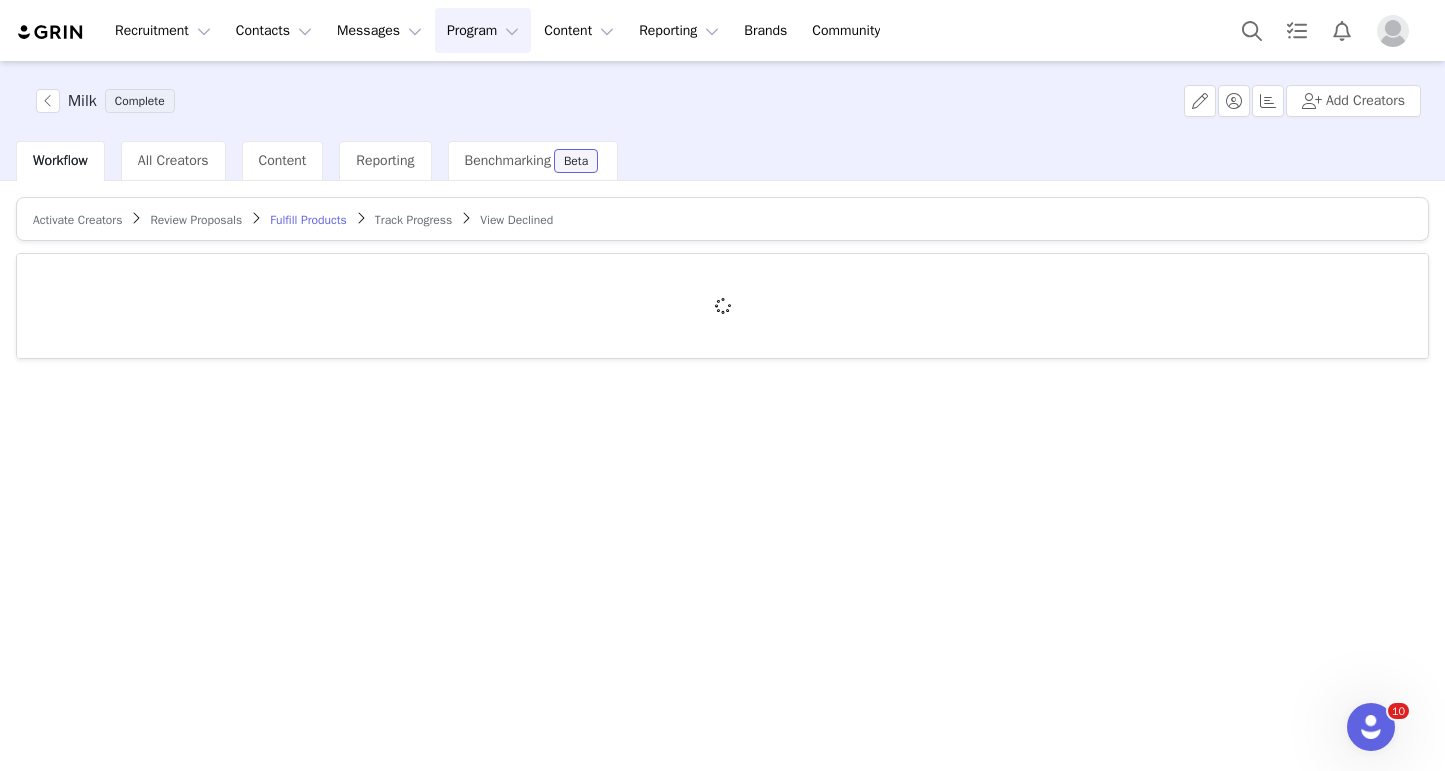 click on "Fulfill Products" at bounding box center [308, 220] 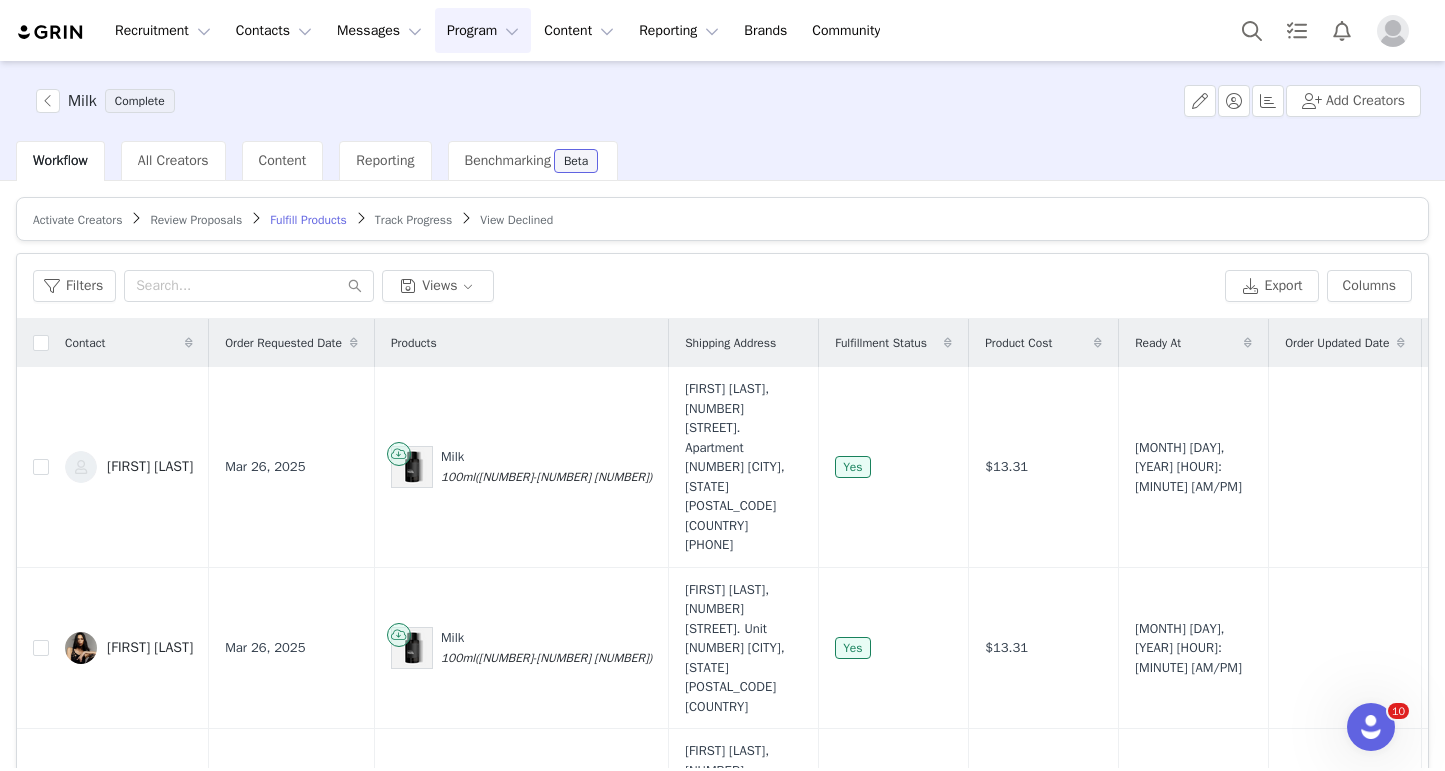 scroll, scrollTop: 100, scrollLeft: 0, axis: vertical 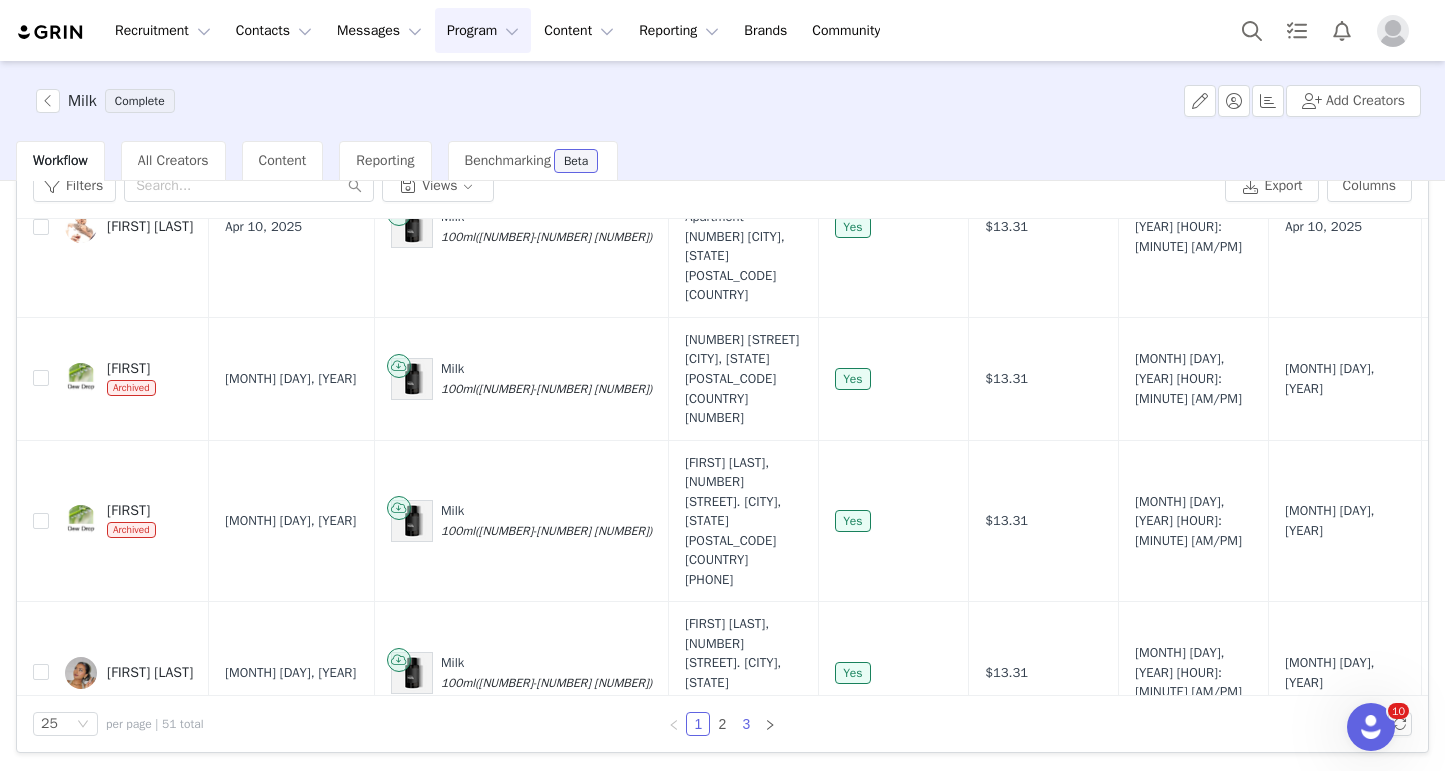 click on "3" at bounding box center (746, 724) 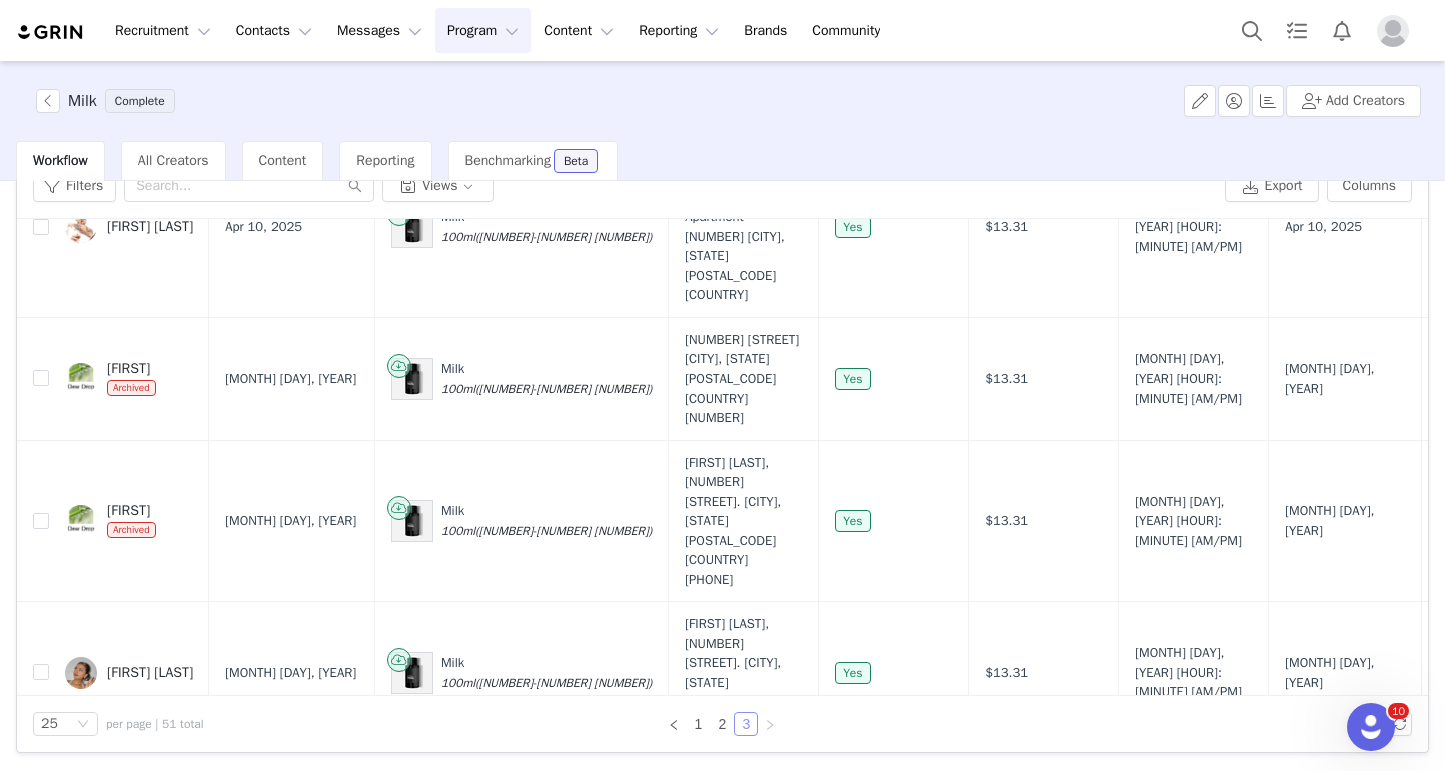 scroll, scrollTop: 0, scrollLeft: 0, axis: both 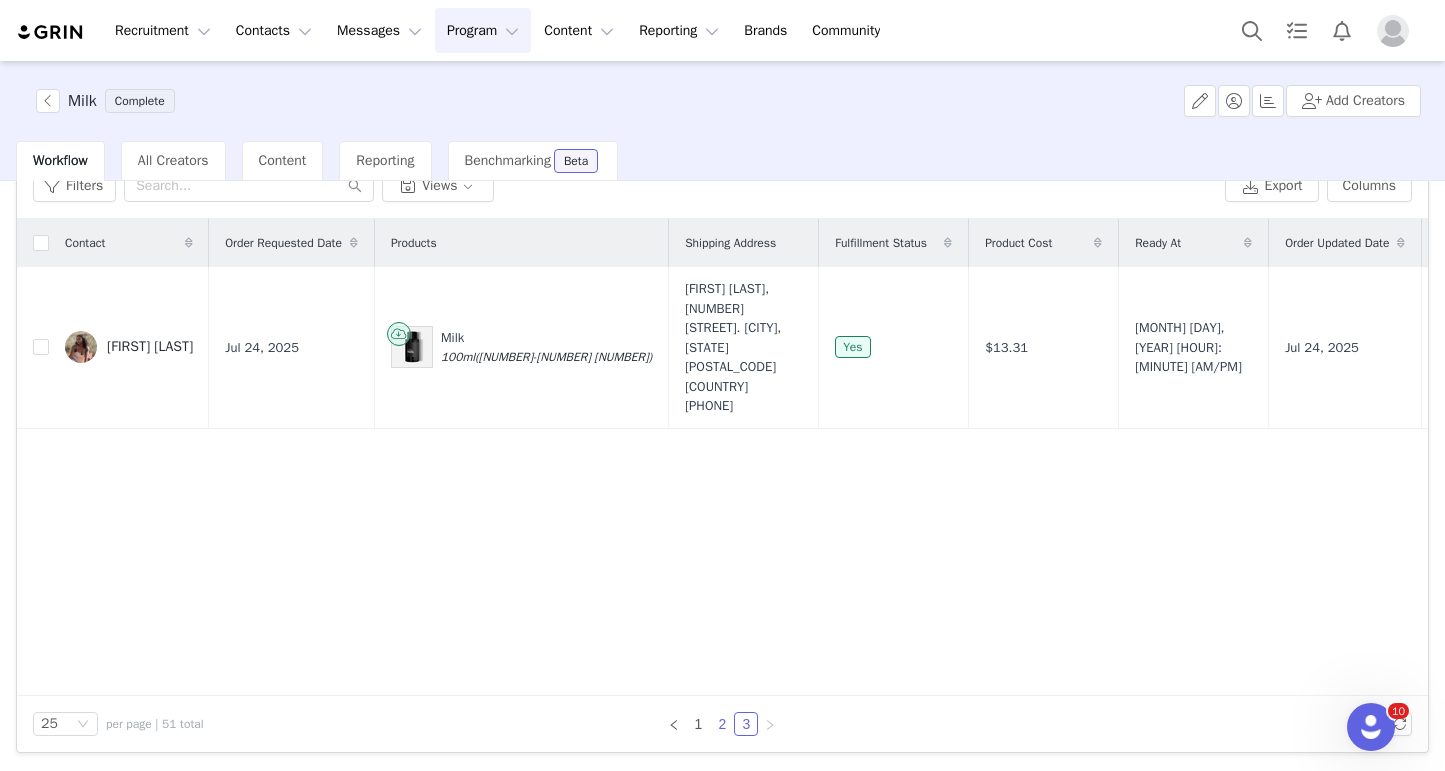 click on "2" at bounding box center (722, 724) 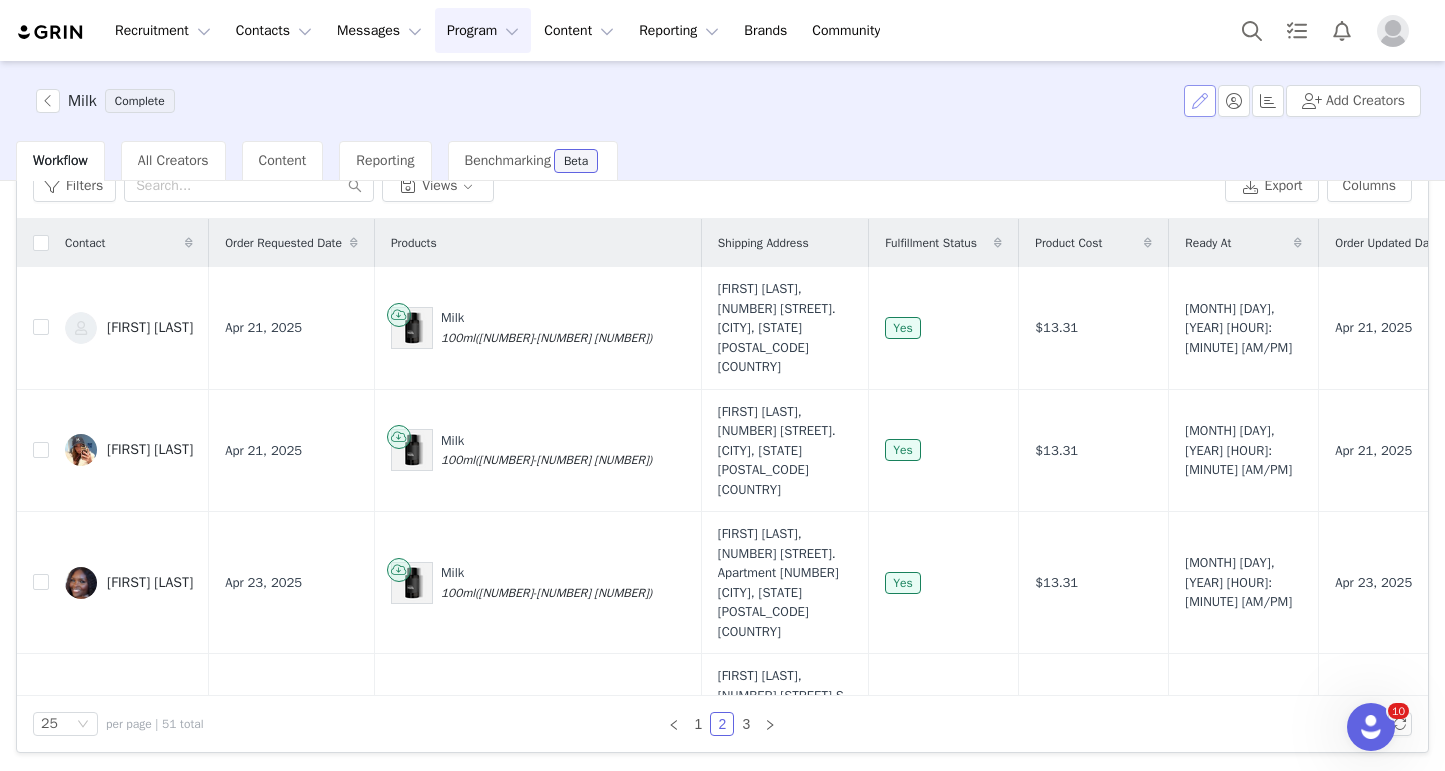 click at bounding box center [1200, 101] 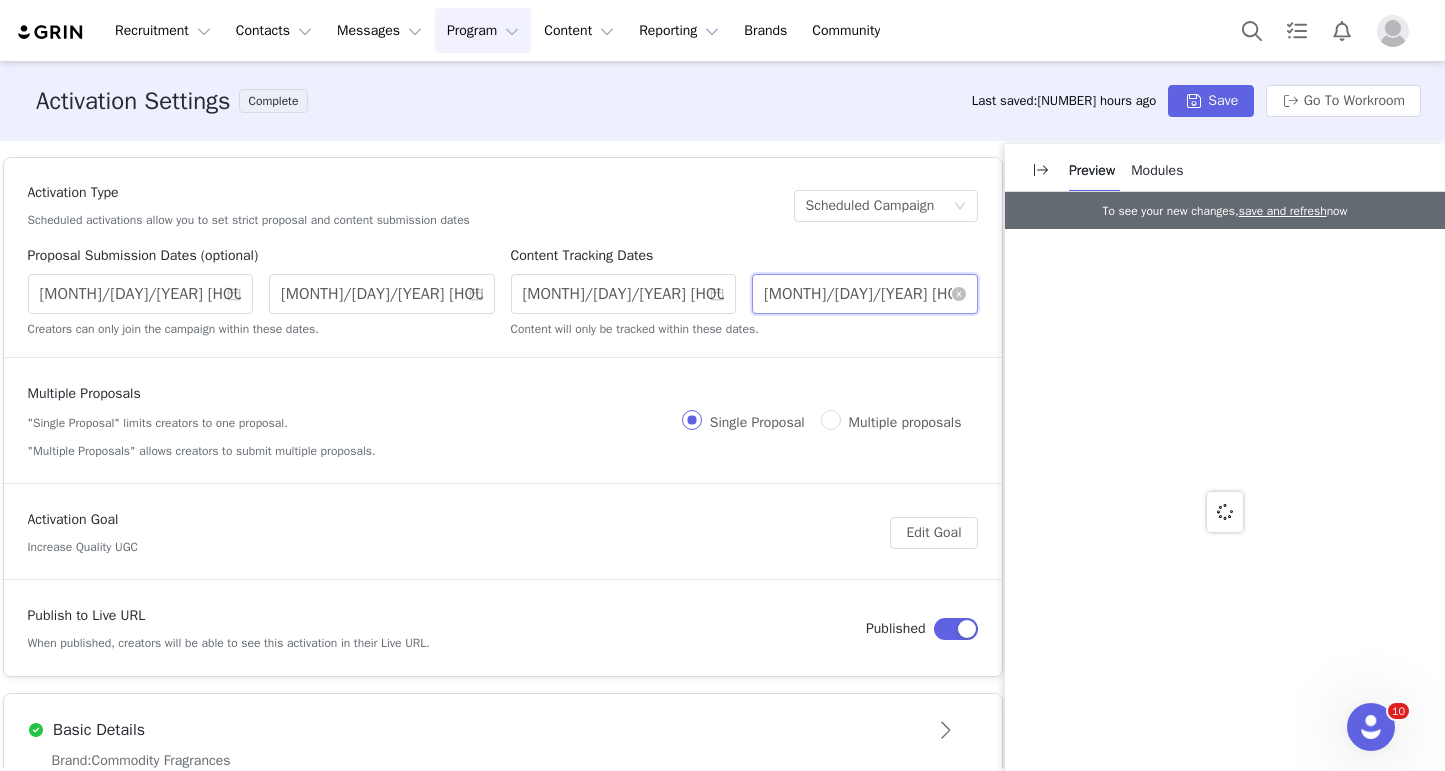click on "[MONTH]/[DAY]/[YEAR] [HOUR]:[MINUTE] [AM/PM]" at bounding box center [865, 294] 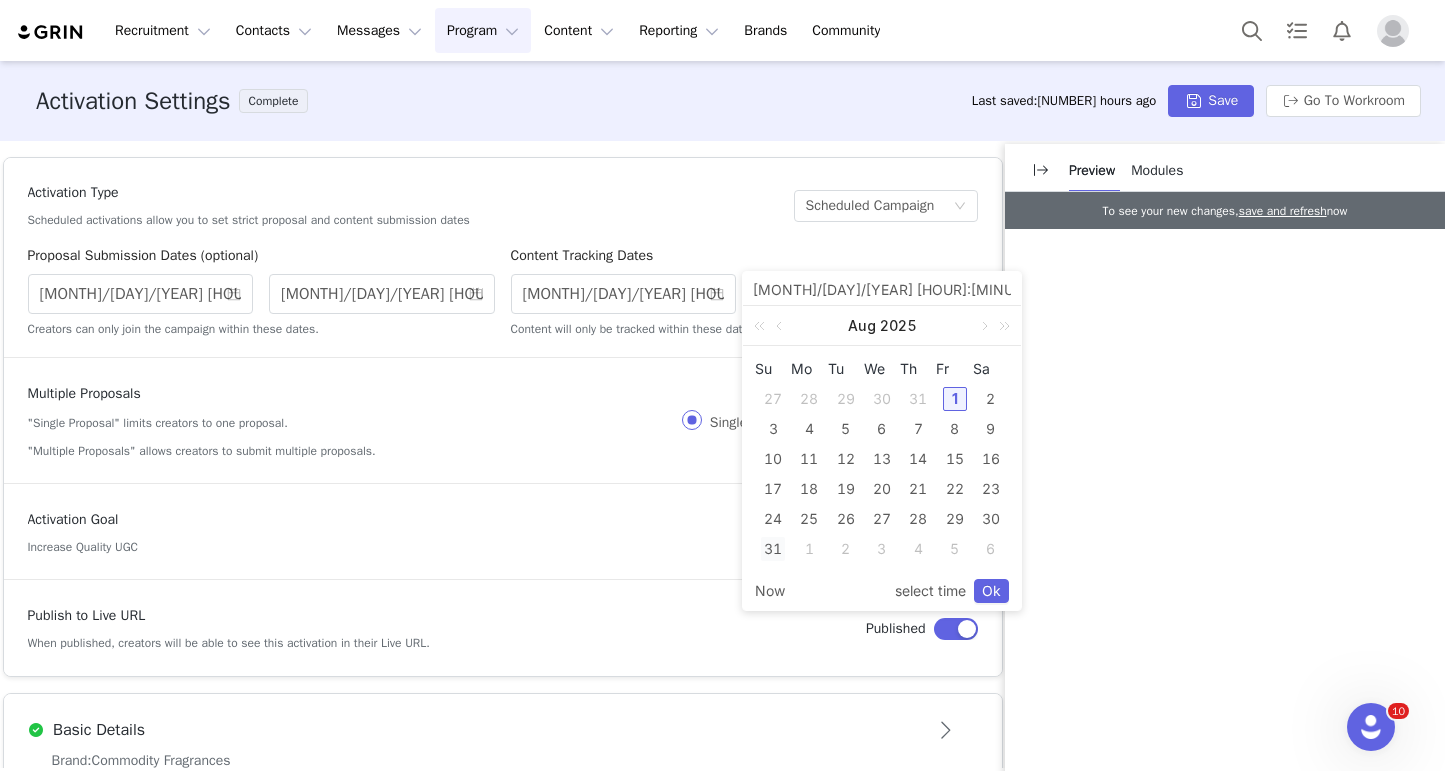 click on "31" at bounding box center (773, 549) 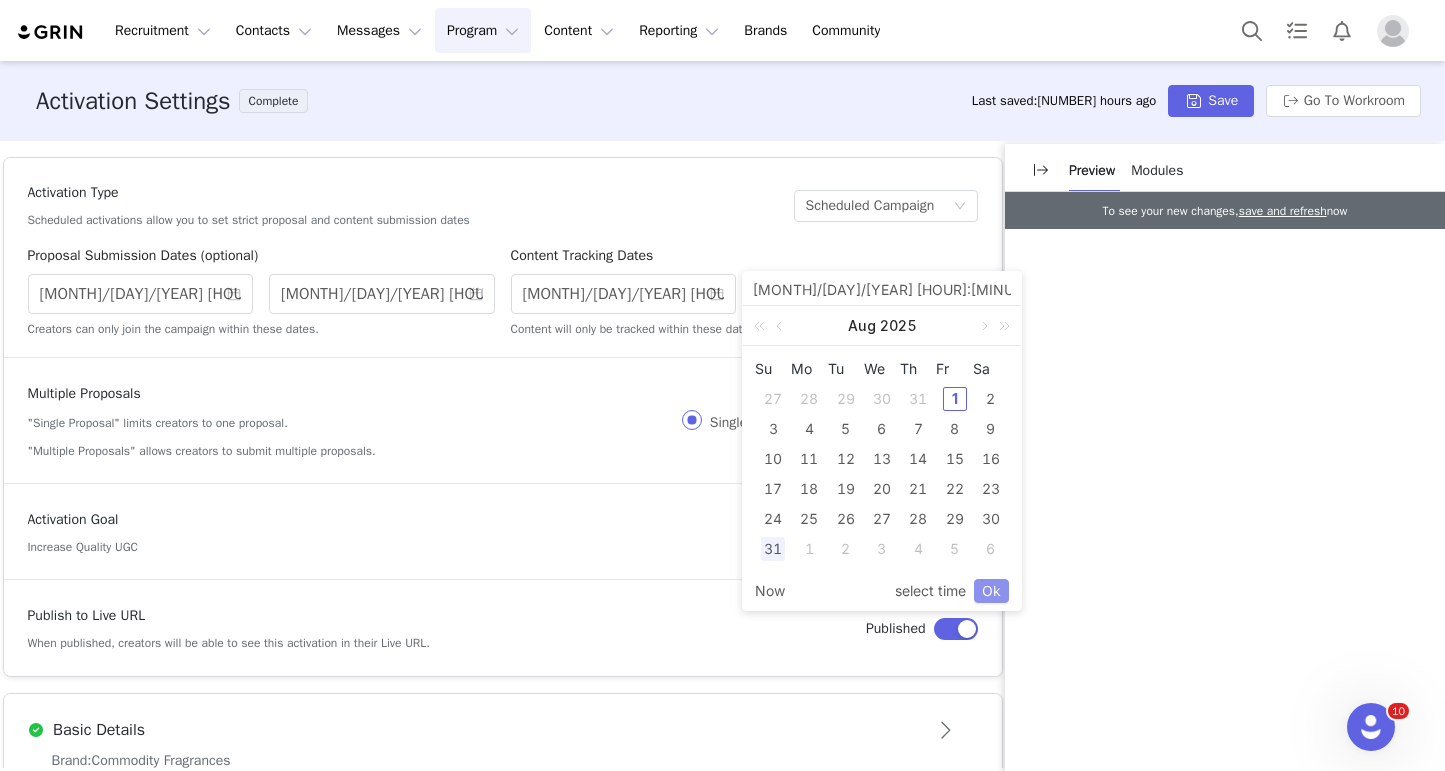click on "Ok" at bounding box center [991, 591] 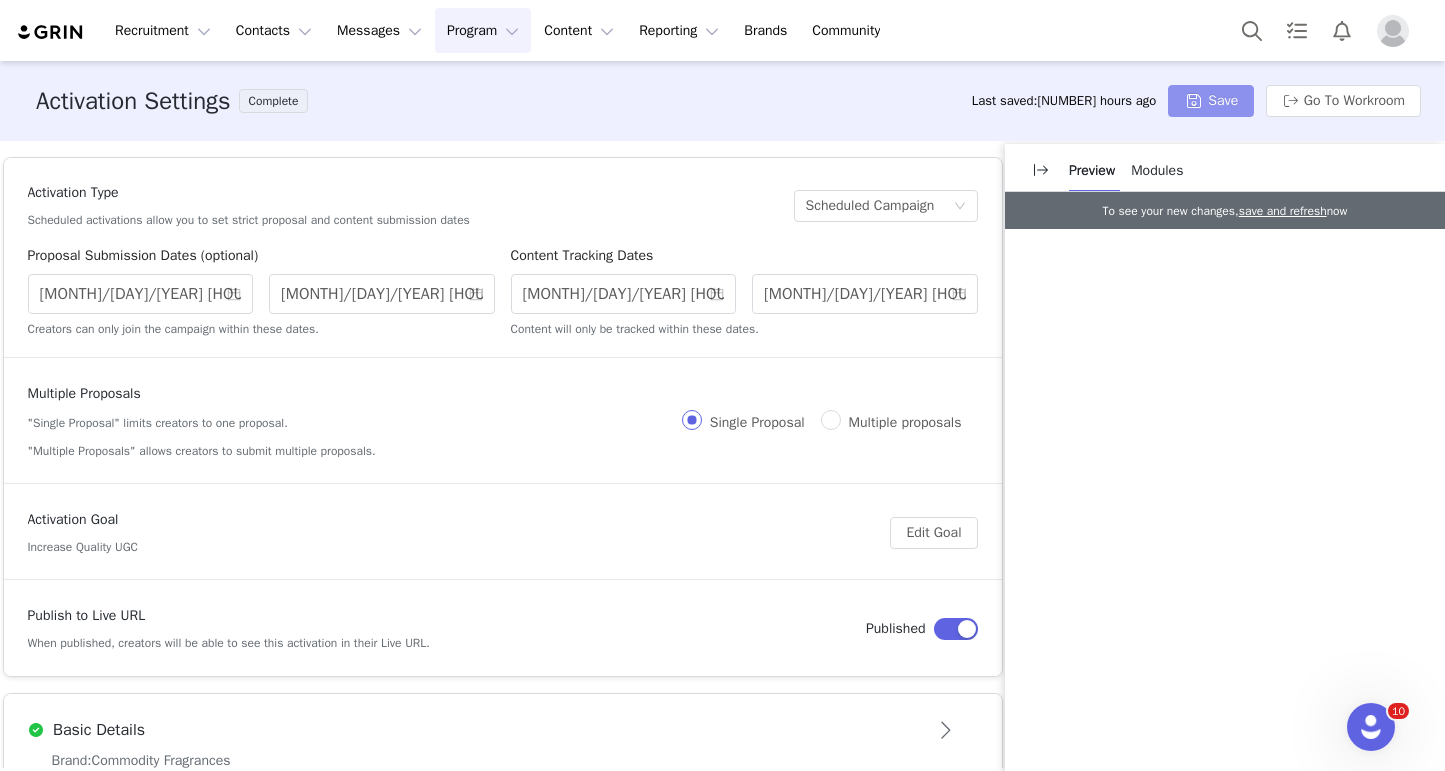 click on "Save" at bounding box center [1211, 101] 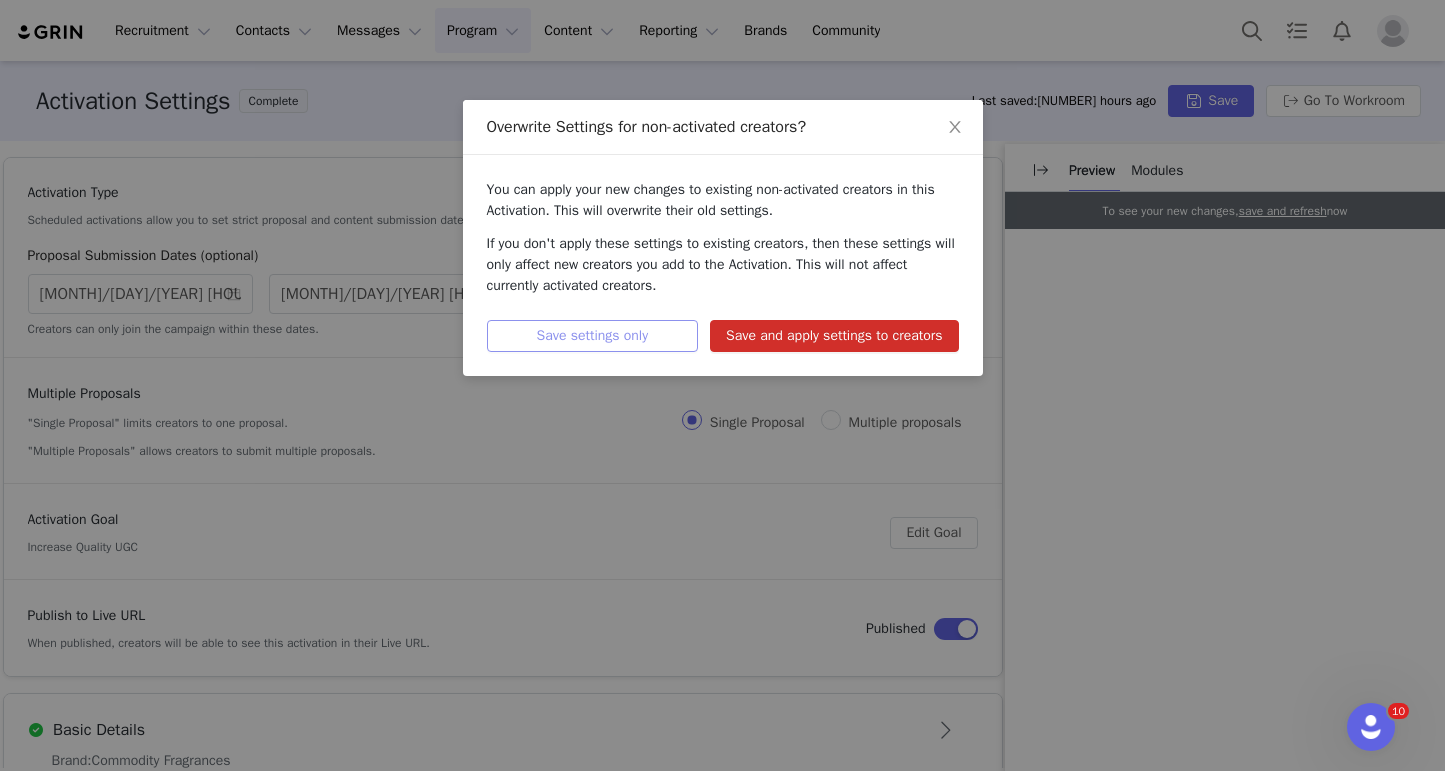 click on "Save settings only" at bounding box center (593, 336) 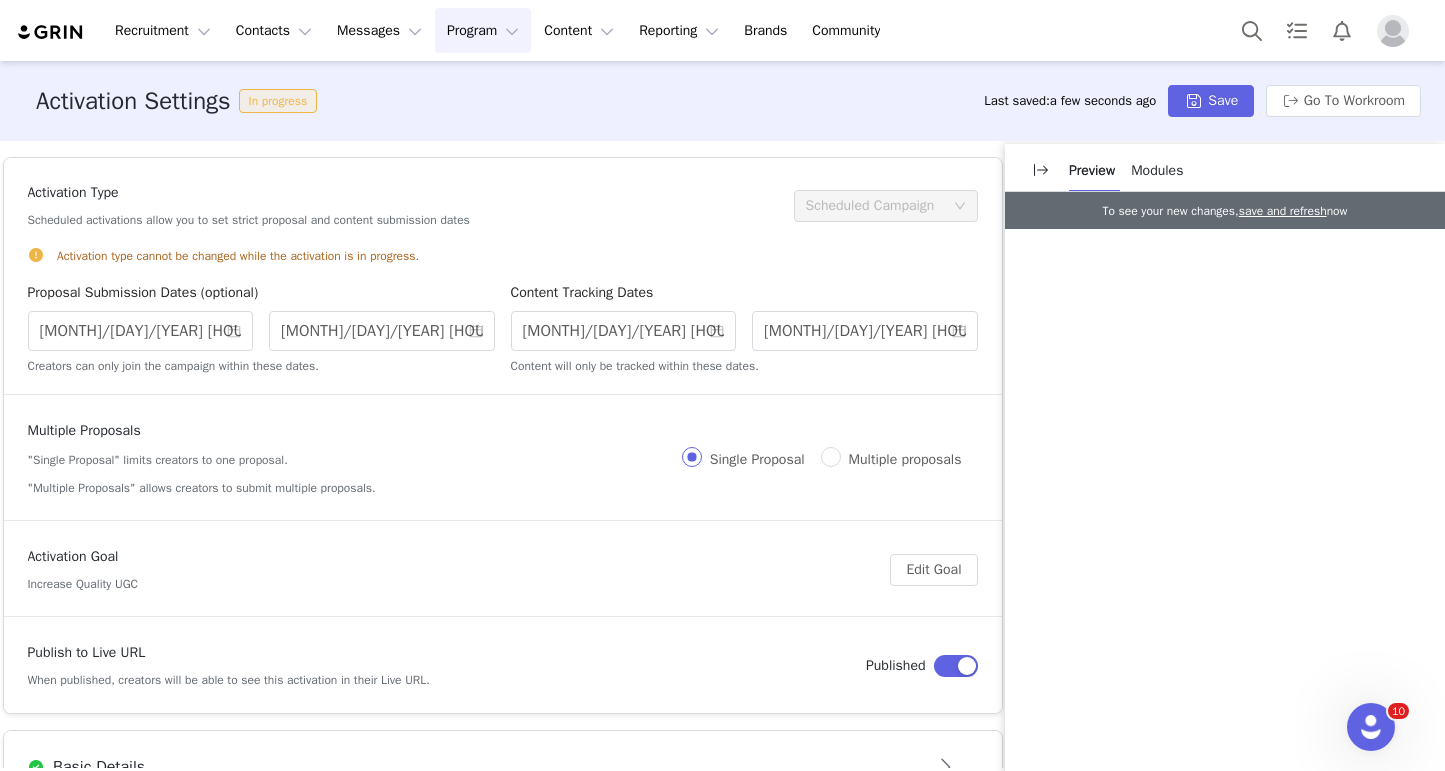 click on "Program Program" at bounding box center (483, 30) 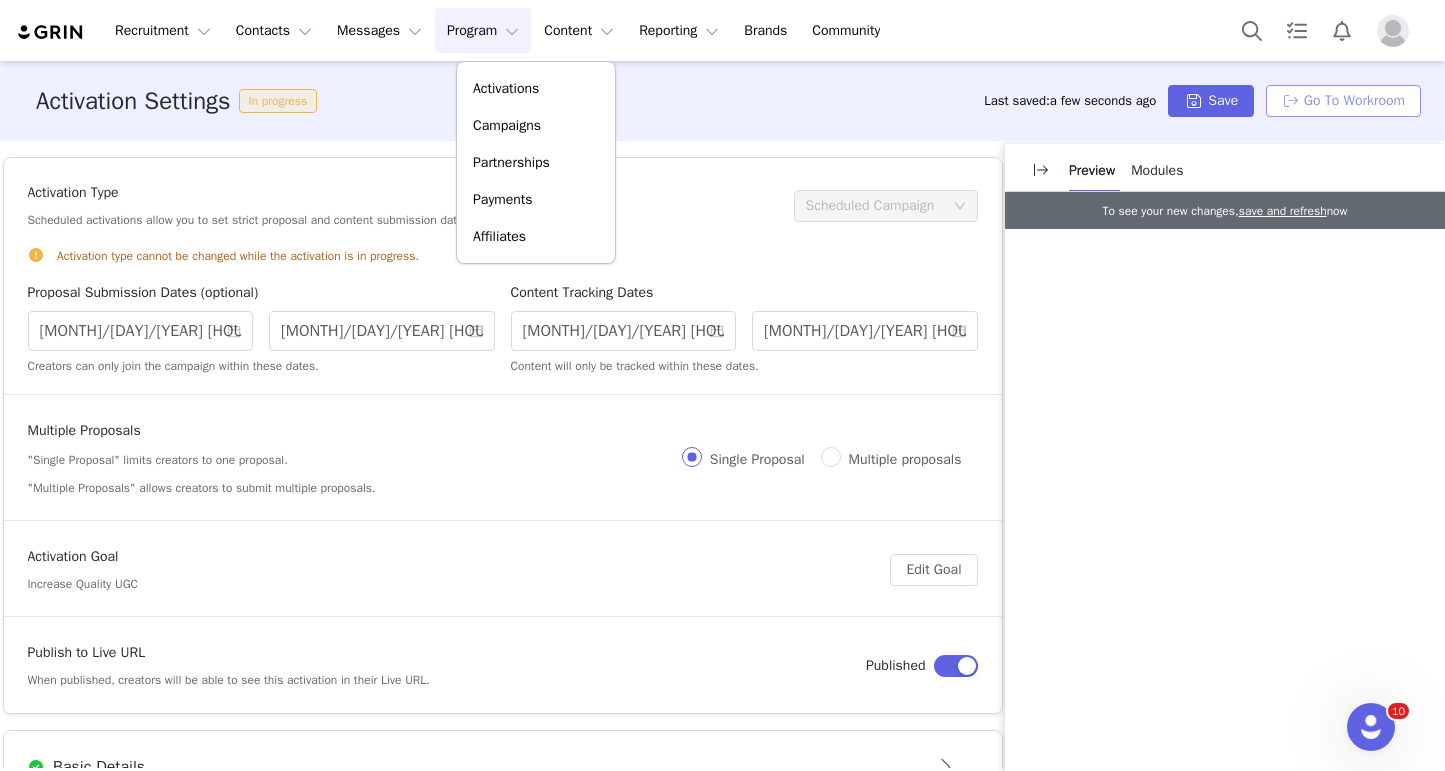 click on "Go To Workroom" at bounding box center [1343, 101] 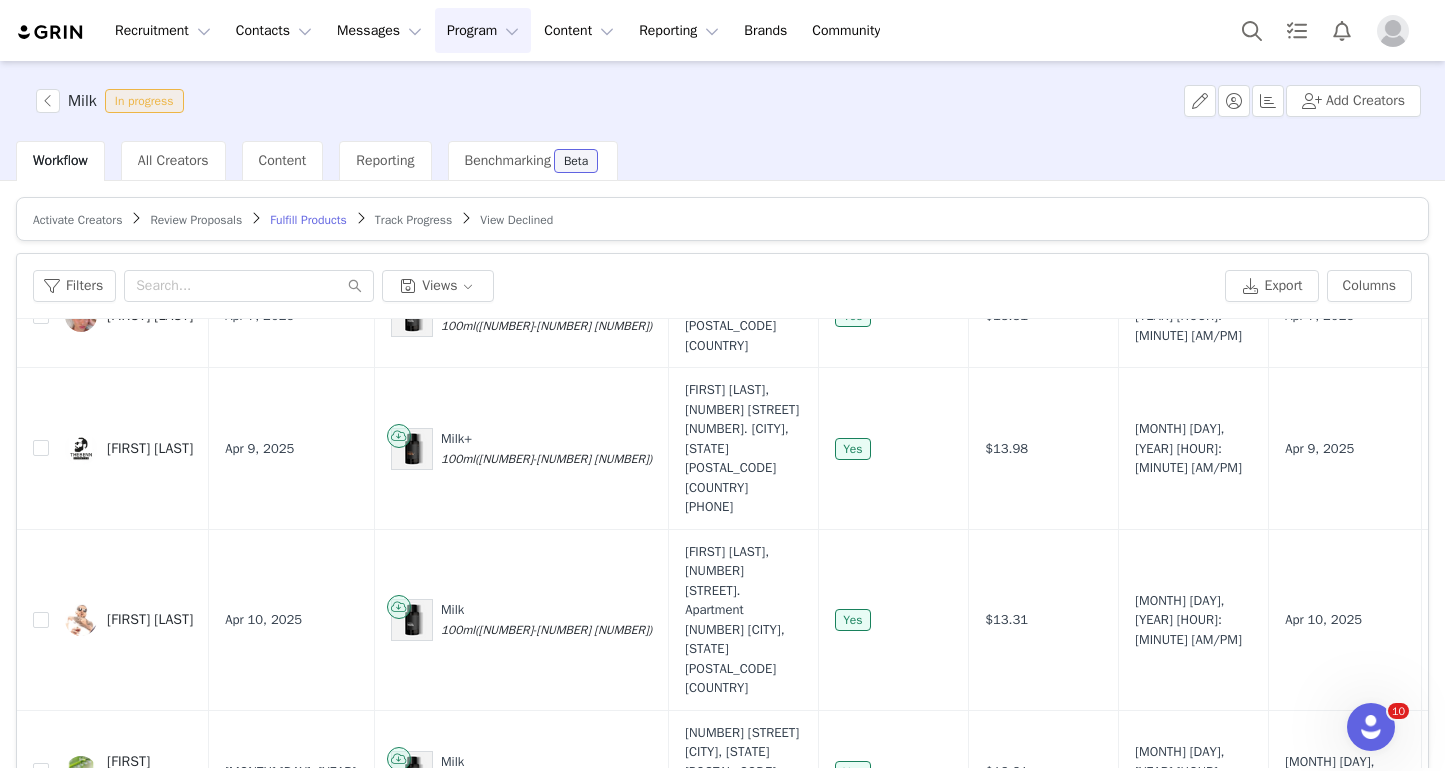 scroll, scrollTop: 3025, scrollLeft: 0, axis: vertical 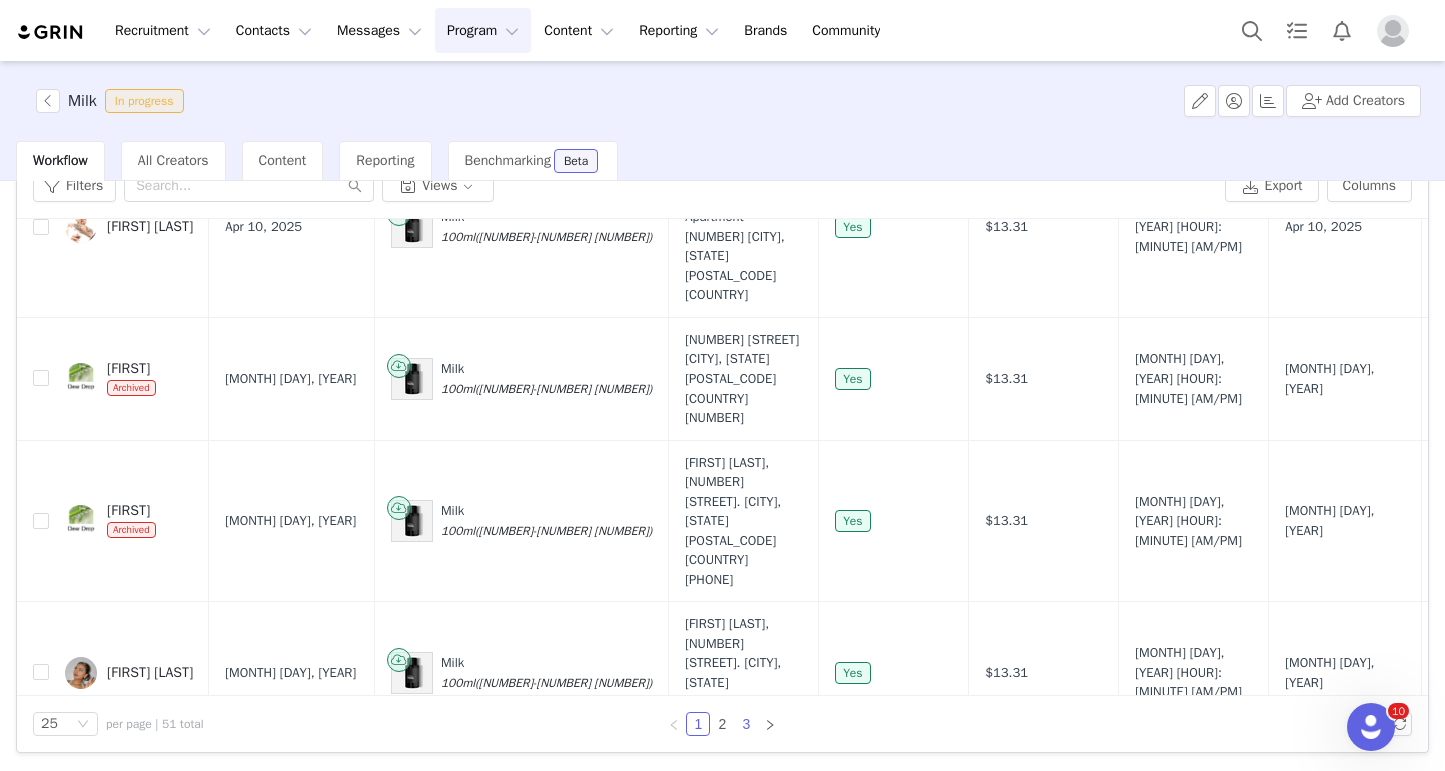 click on "3" at bounding box center [746, 724] 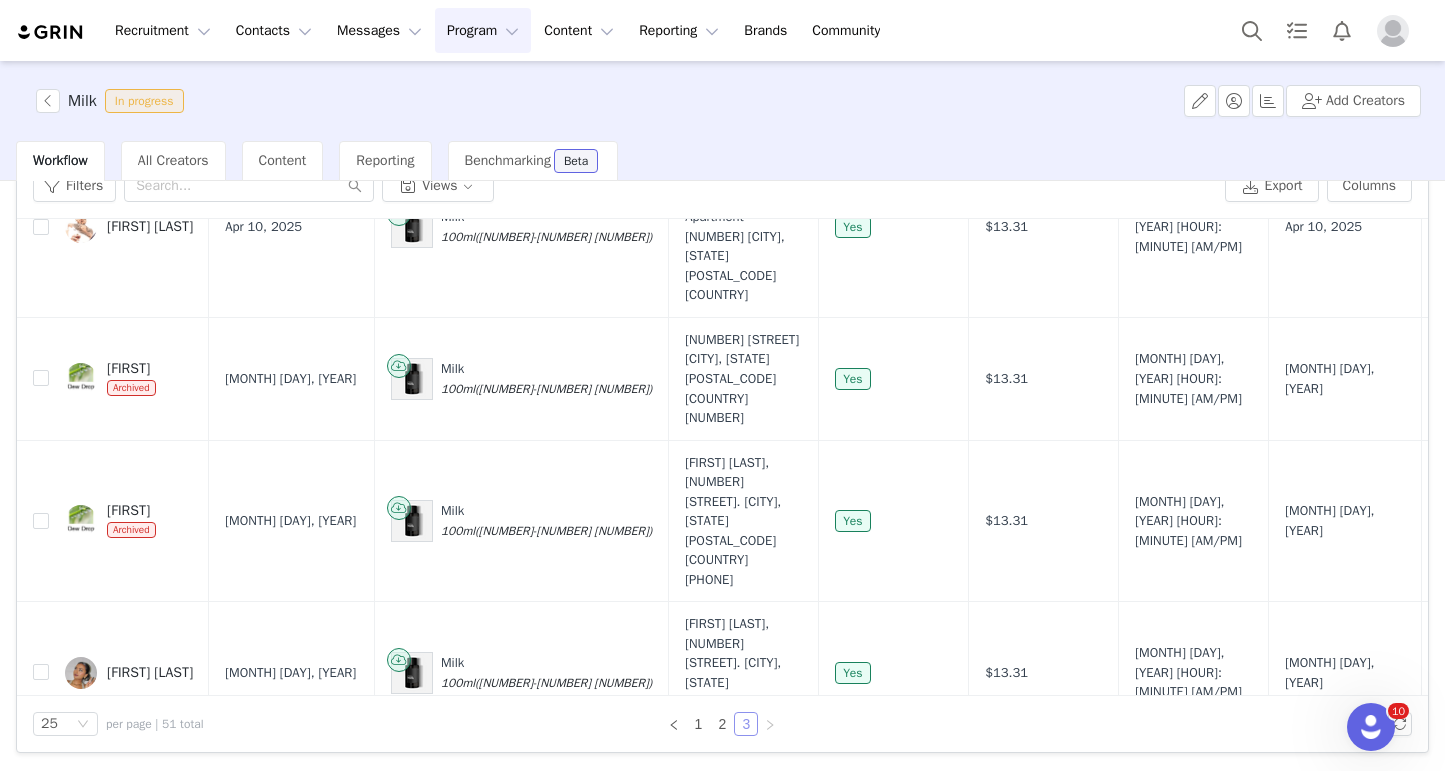 scroll, scrollTop: 0, scrollLeft: 0, axis: both 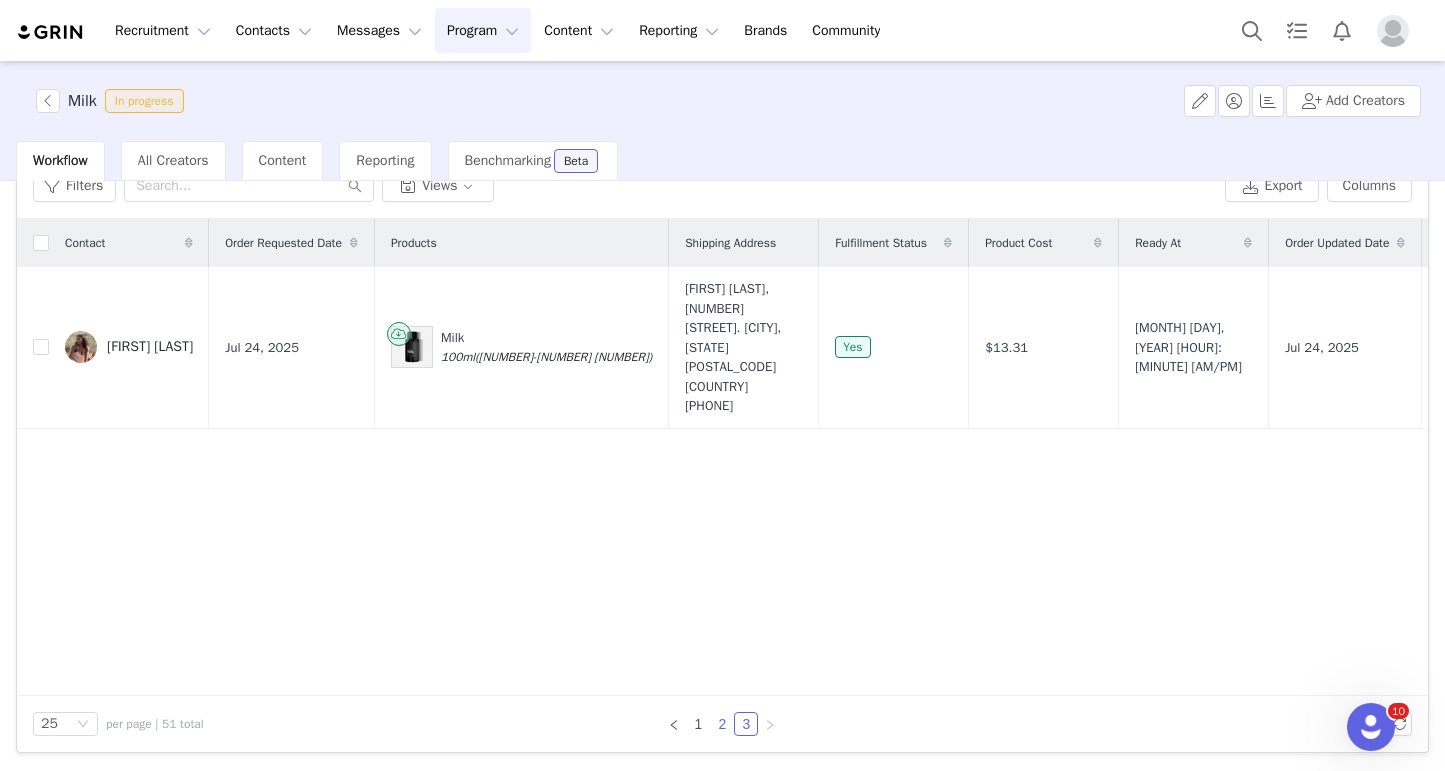 click on "2" at bounding box center [722, 724] 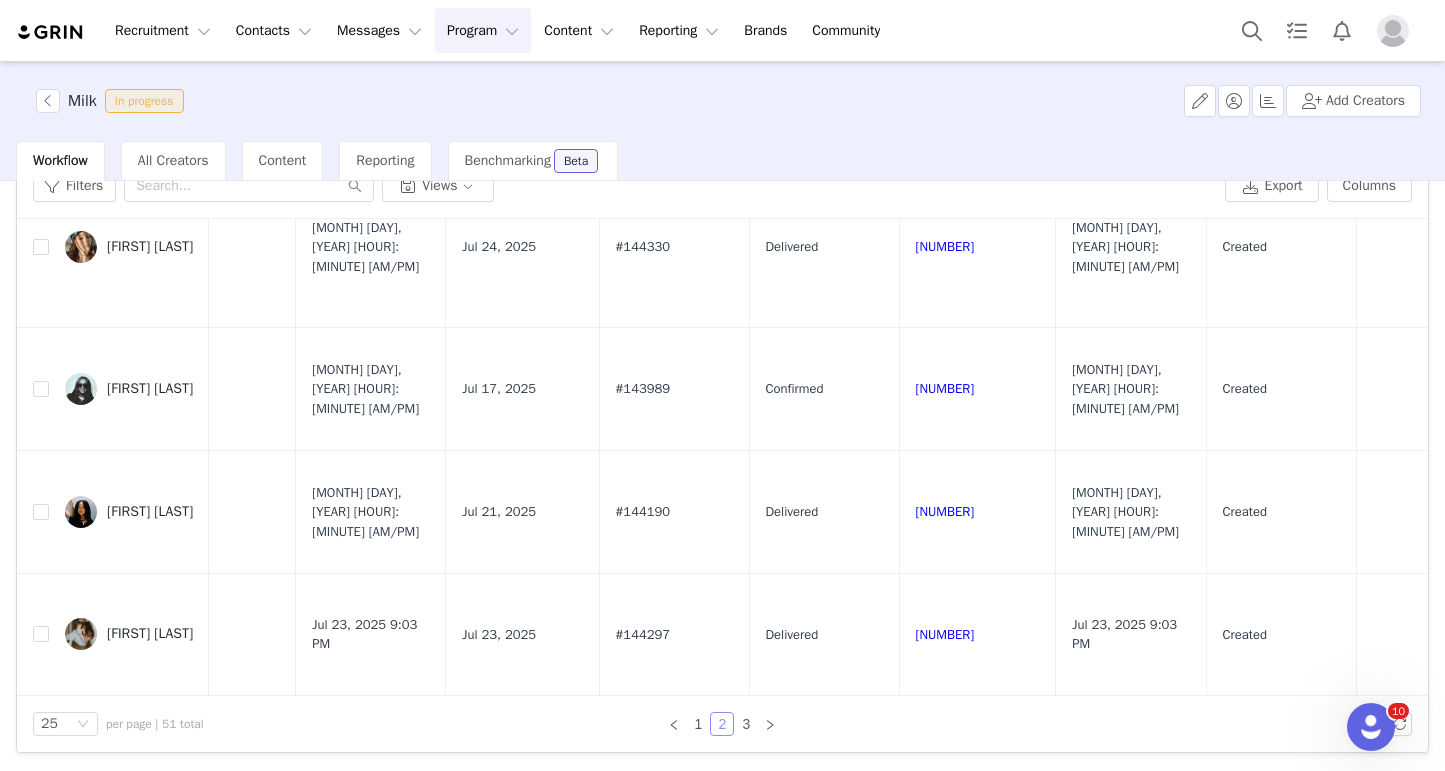 scroll, scrollTop: 2998, scrollLeft: 950, axis: both 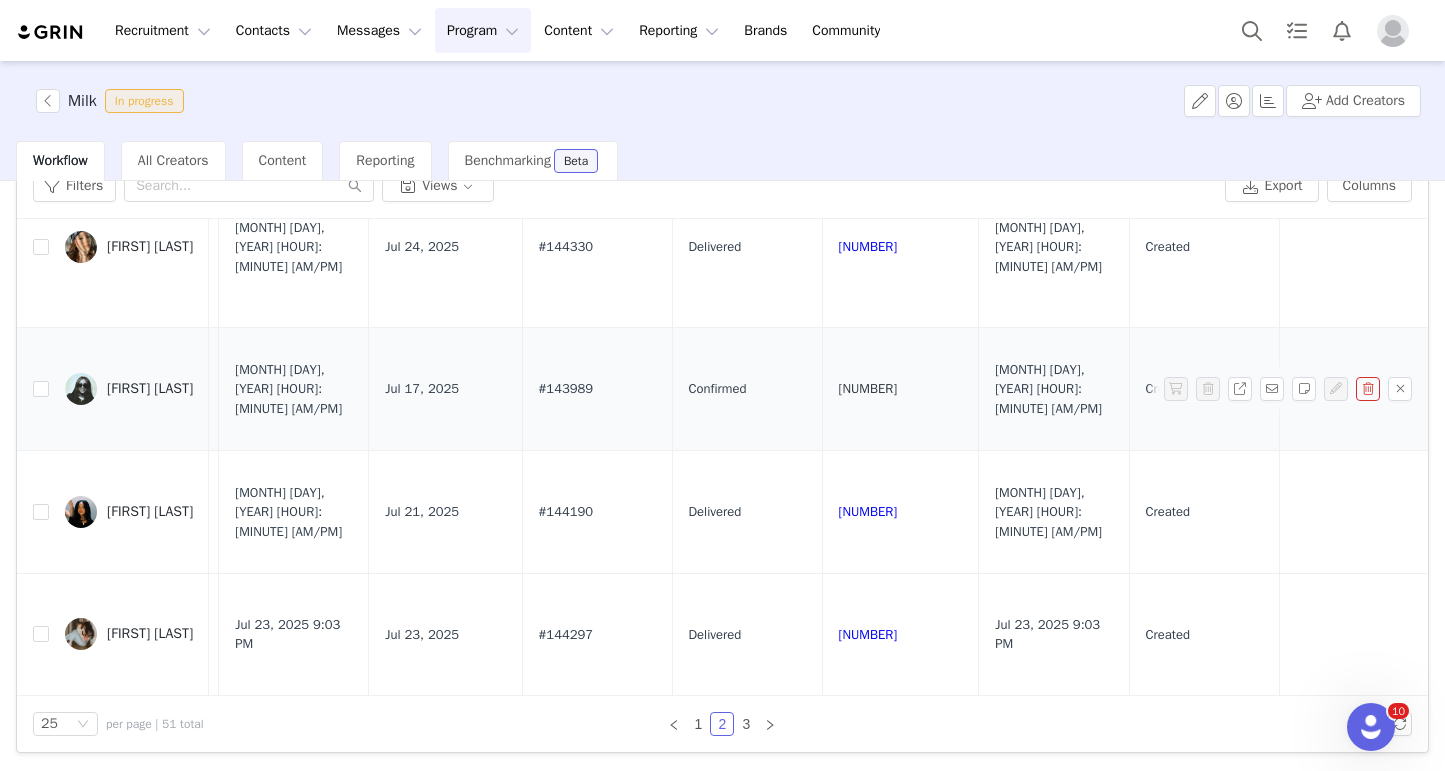 click on "[NUMBER]" at bounding box center (868, 388) 